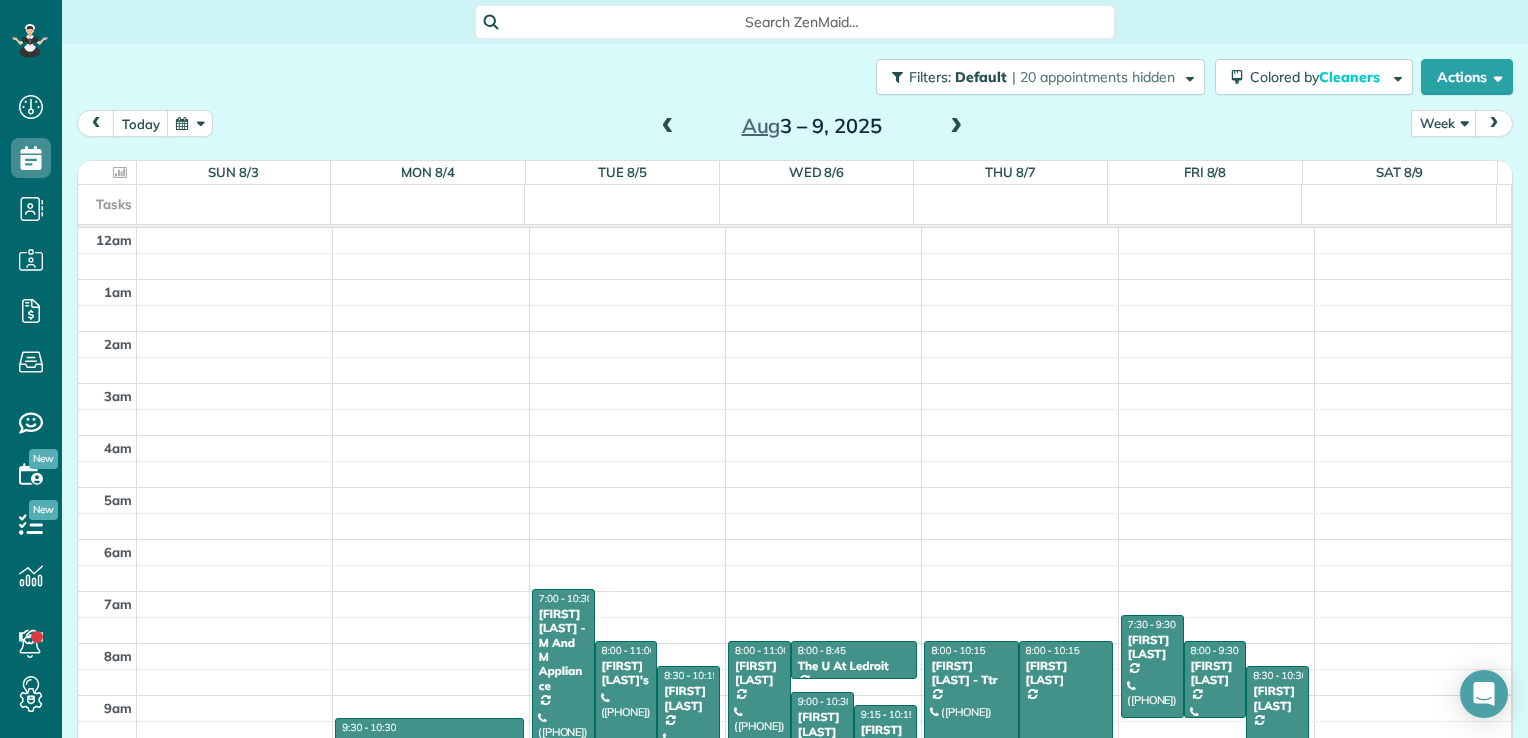 scroll, scrollTop: 0, scrollLeft: 0, axis: both 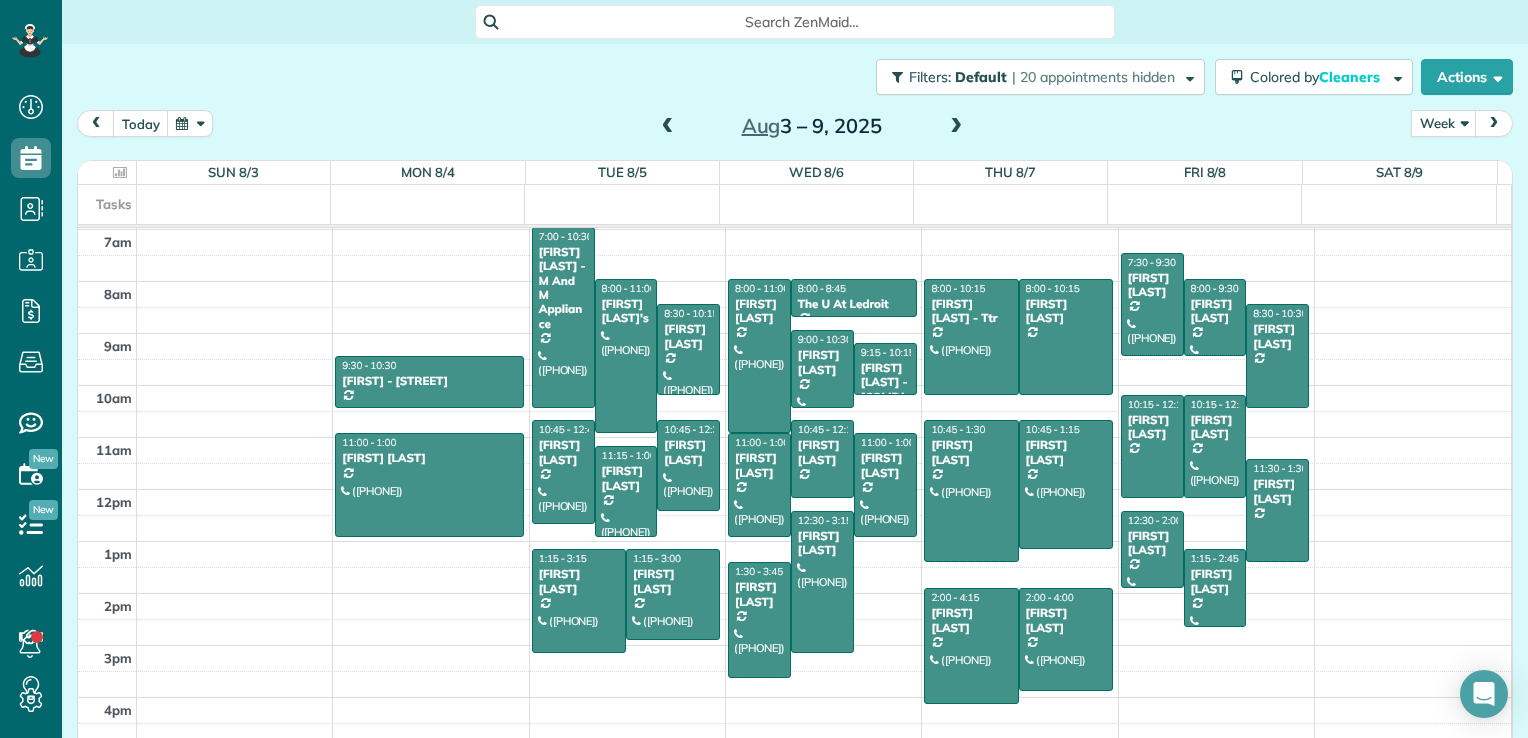 click at bounding box center (190, 123) 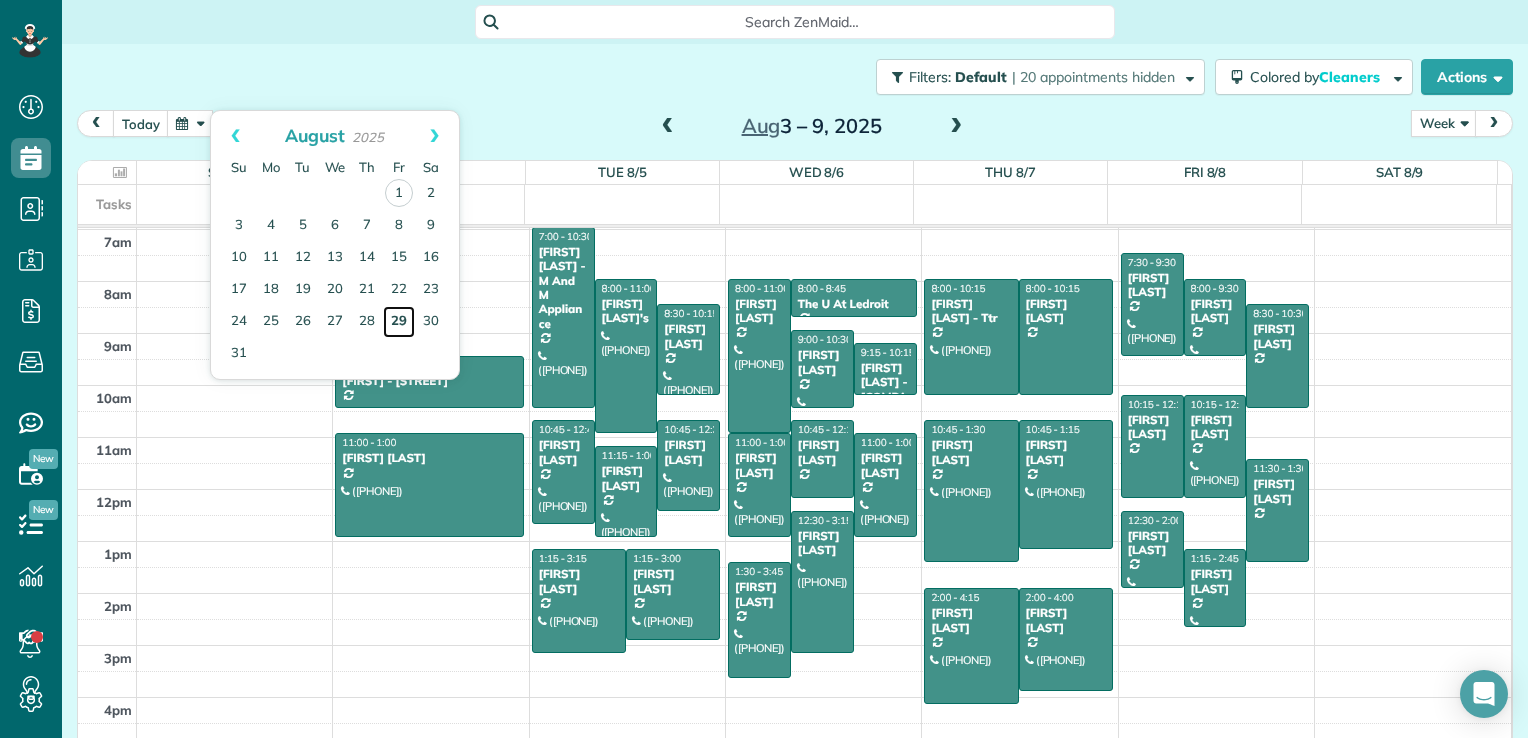 click on "29" at bounding box center (399, 322) 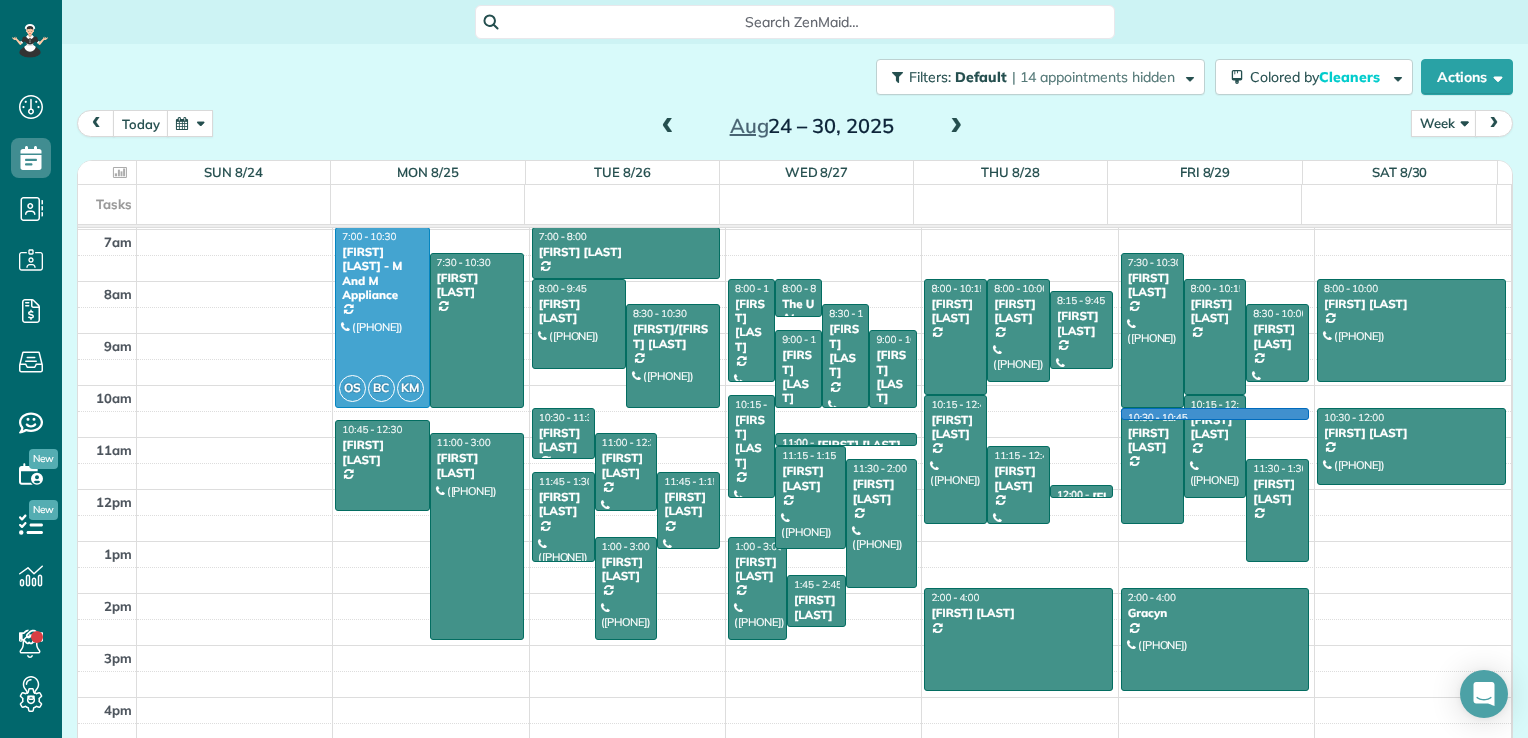 click on "12am 1am 2am 3am 4am 5am 6am 7am 8am 9am 10am 11am 12pm 1pm 2pm 3pm 4pm 5pm OS BC KM 7:00 - 10:30 [FIRST] [LAST] - M And M Appliance ([PHONE]) [NUMBER] [STREET] [CITY], [STATE] [ZIP] 7:30 - 10:30 [FIRST] [LAST] [NUMBER] [STREET] [CITY], [STATE] [ZIP] 10:45 - 12:30 [FIRST] [LAST] [NUMBER] [CITY], [STATE] [ZIP] 11:00 - 3:00 [FIRST] [LAST] ([PHONE]) [NUMBER] [STREET] [CITY], [STATE] [ZIP] 7:00 - 8:00 [FIRST] [LAST] ([PHONE]) [NUMBER] [STREET] [CITY], [STATE] [ZIP] 8:00 - 9:45 [FIRST] [LAST] ([PHONE]) [NUMBER] [STREET] [CITY], [STATE] [ZIP] 8:30 - 10:30 [FIRST]/[LAST] [FIRST] ([PHONE]) [NUMBER] [STREET] [CITY], [STATE] [ZIP] 10:30 - 11:30 [FIRST] [LAST] ([PHONE]) [NUMBER] [STREET] [CITY], [STATE] [ZIP] 11:00 - 12:30 [FIRST] [LAST] ([PHONE]) [NUMBER] [STREET] [CITY], [STATE] [ZIP] 11:45 - 1:30 [FIRST] [LAST] ([PHONE]) [NUMBER] [STREET] [CITY], [STATE] [ZIP] 11:45 - 1:15 [FIRST] [LAST] ([PHONE]) [NUMBER] [CITY], [STATE] [ZIP] 1:00 - 3:00 [FIRST]" at bounding box center [794, 333] 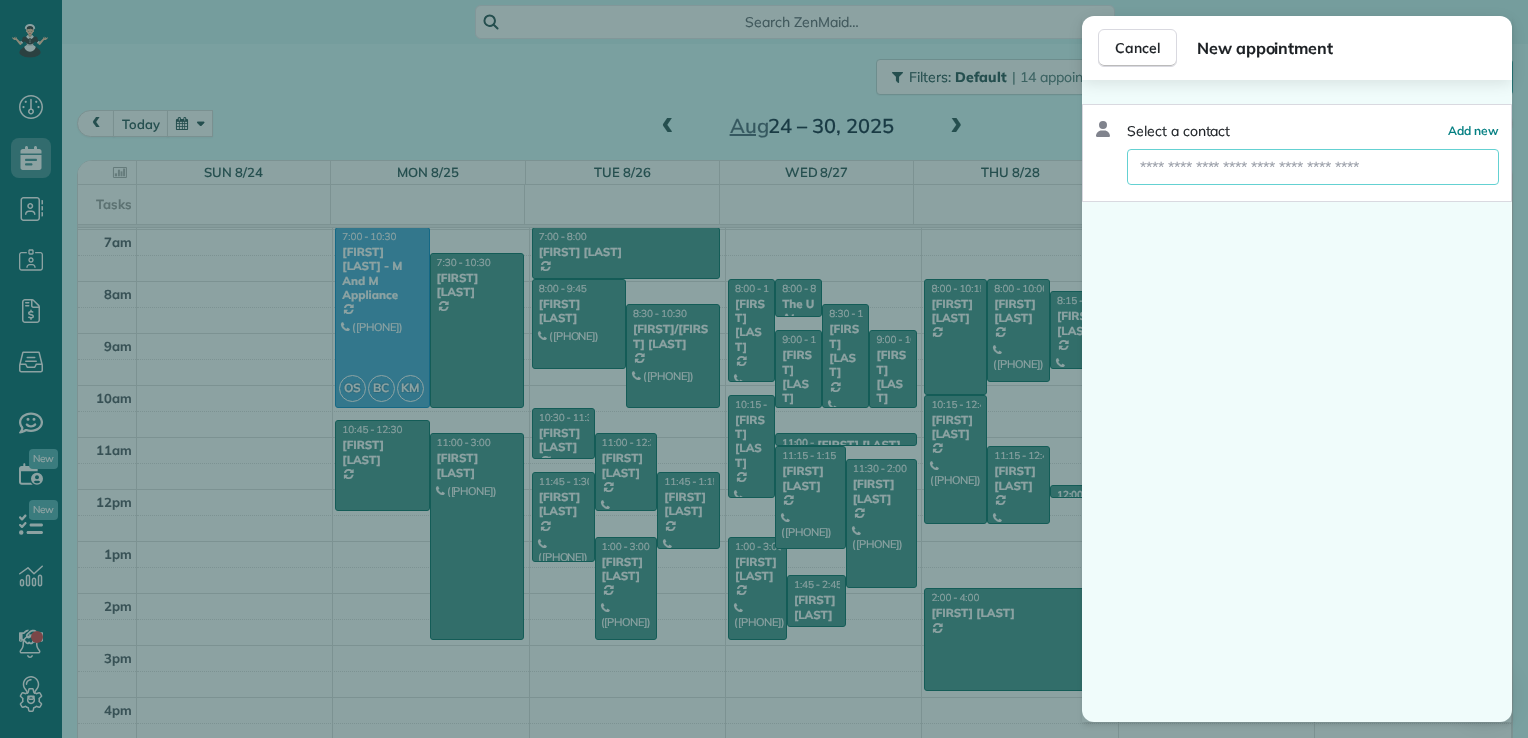 click at bounding box center (1313, 167) 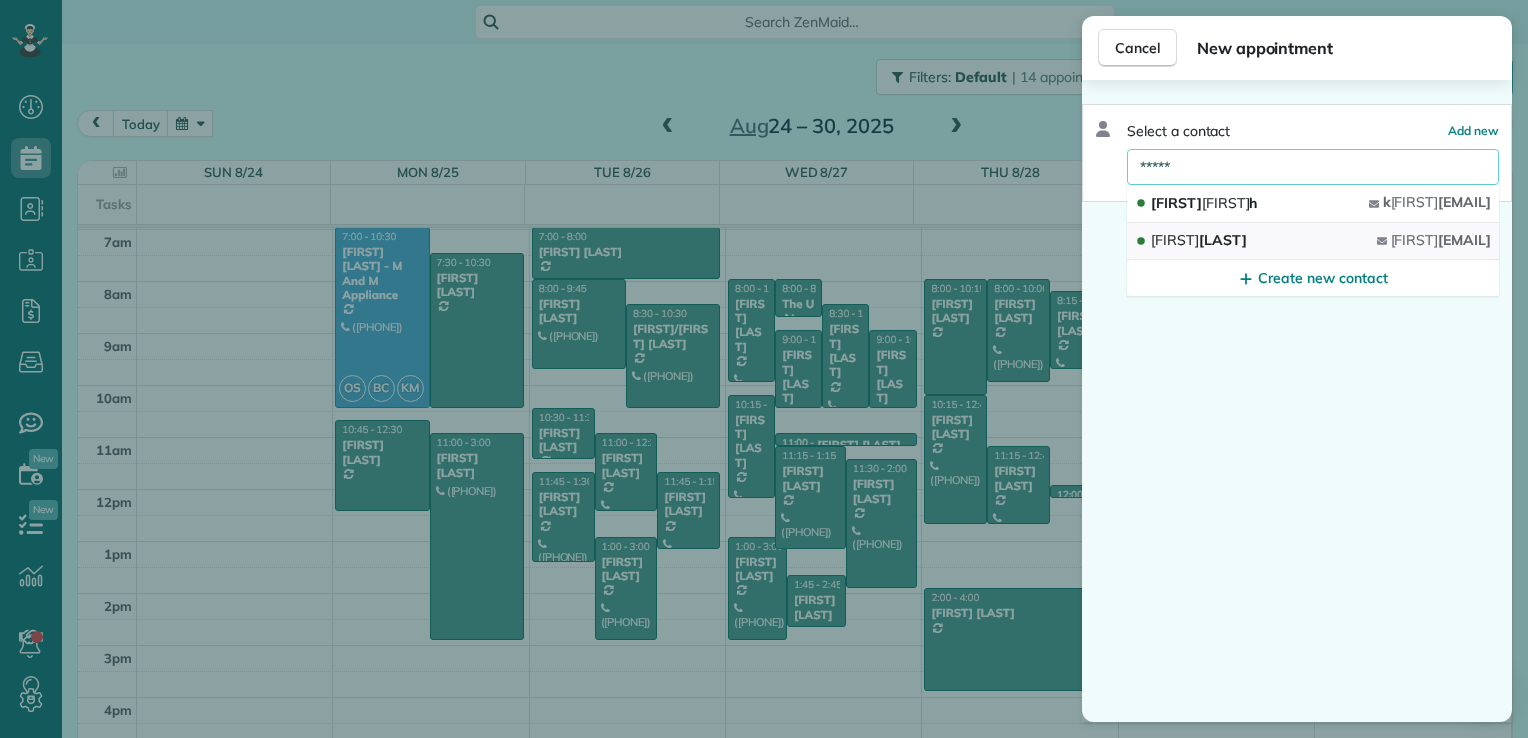 type on "*****" 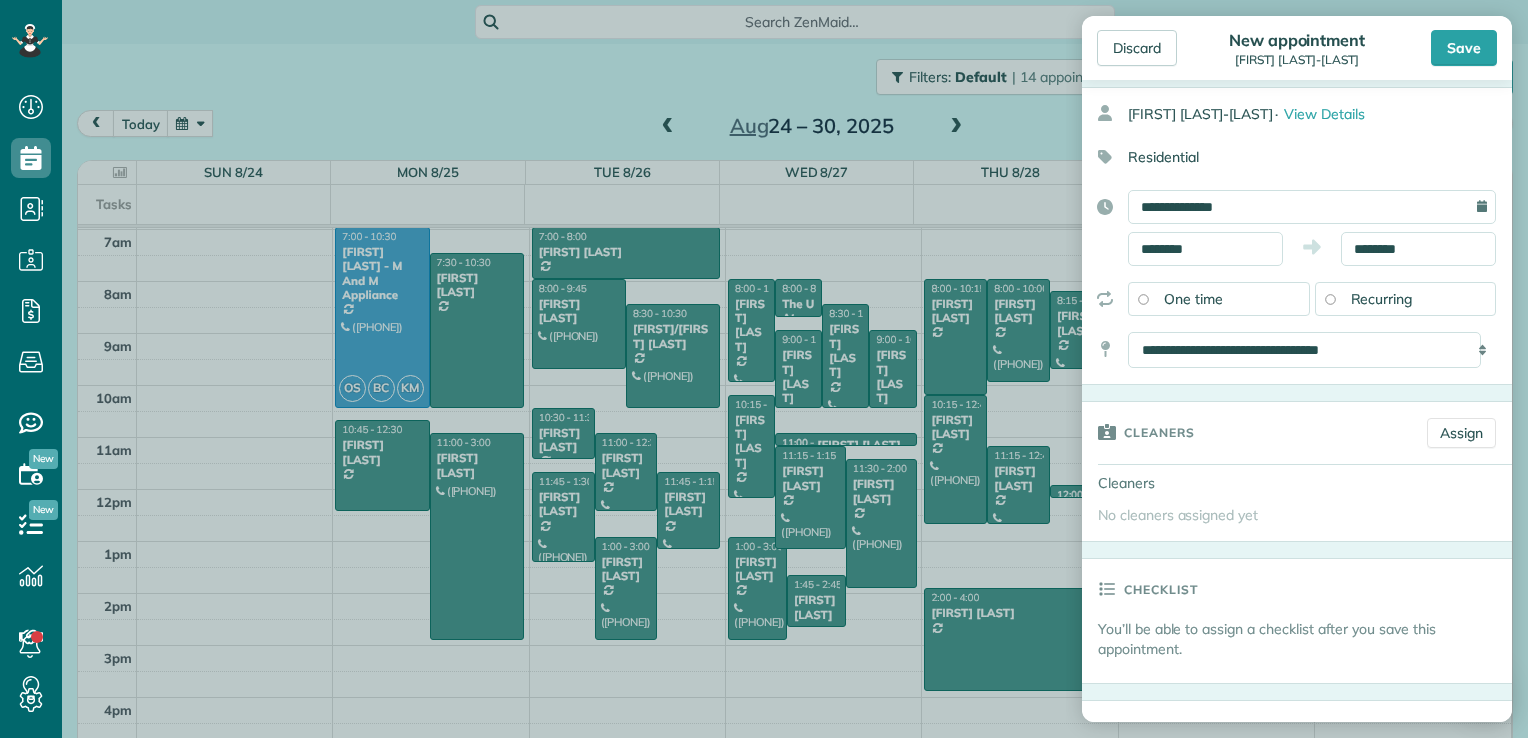 scroll, scrollTop: 0, scrollLeft: 0, axis: both 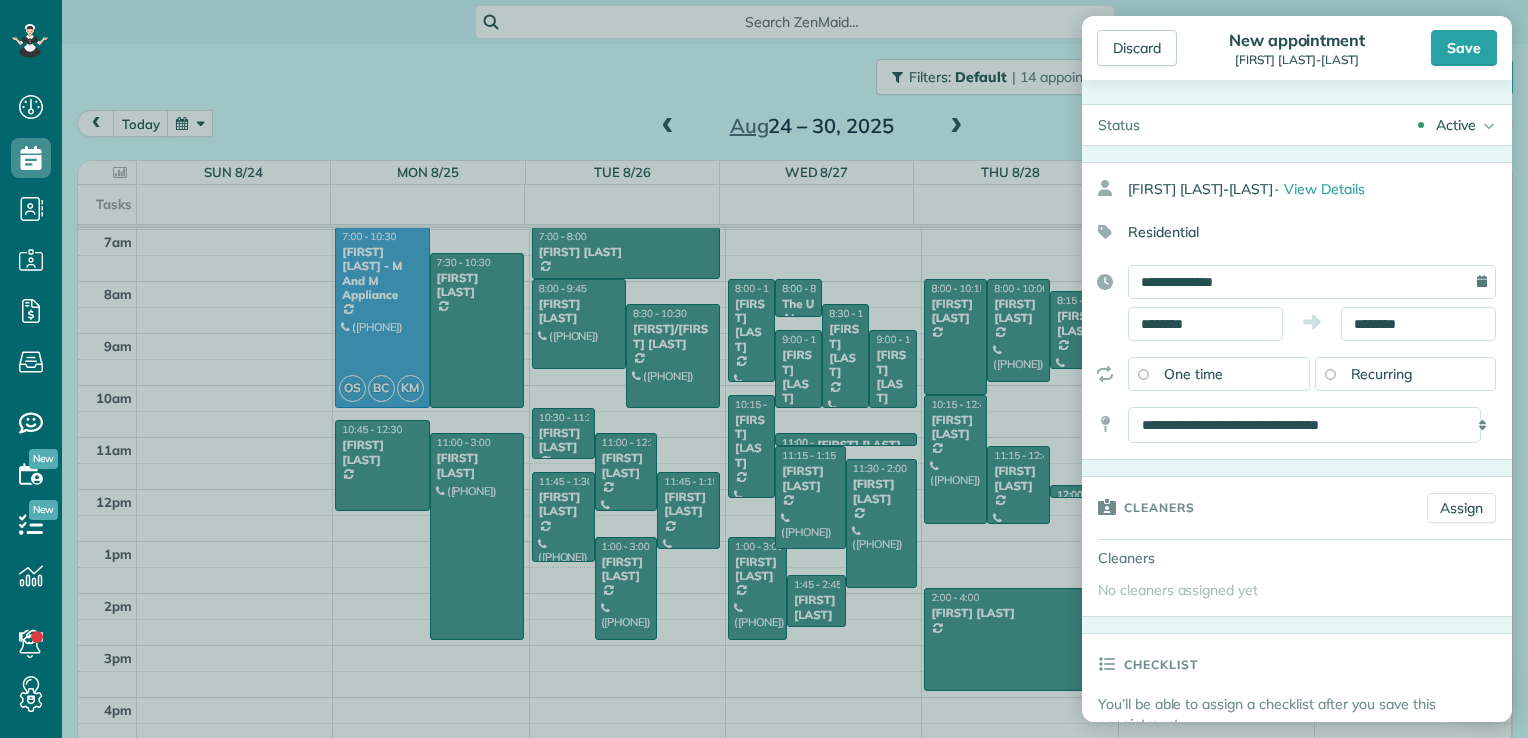 click on "Recurring" at bounding box center (1406, 374) 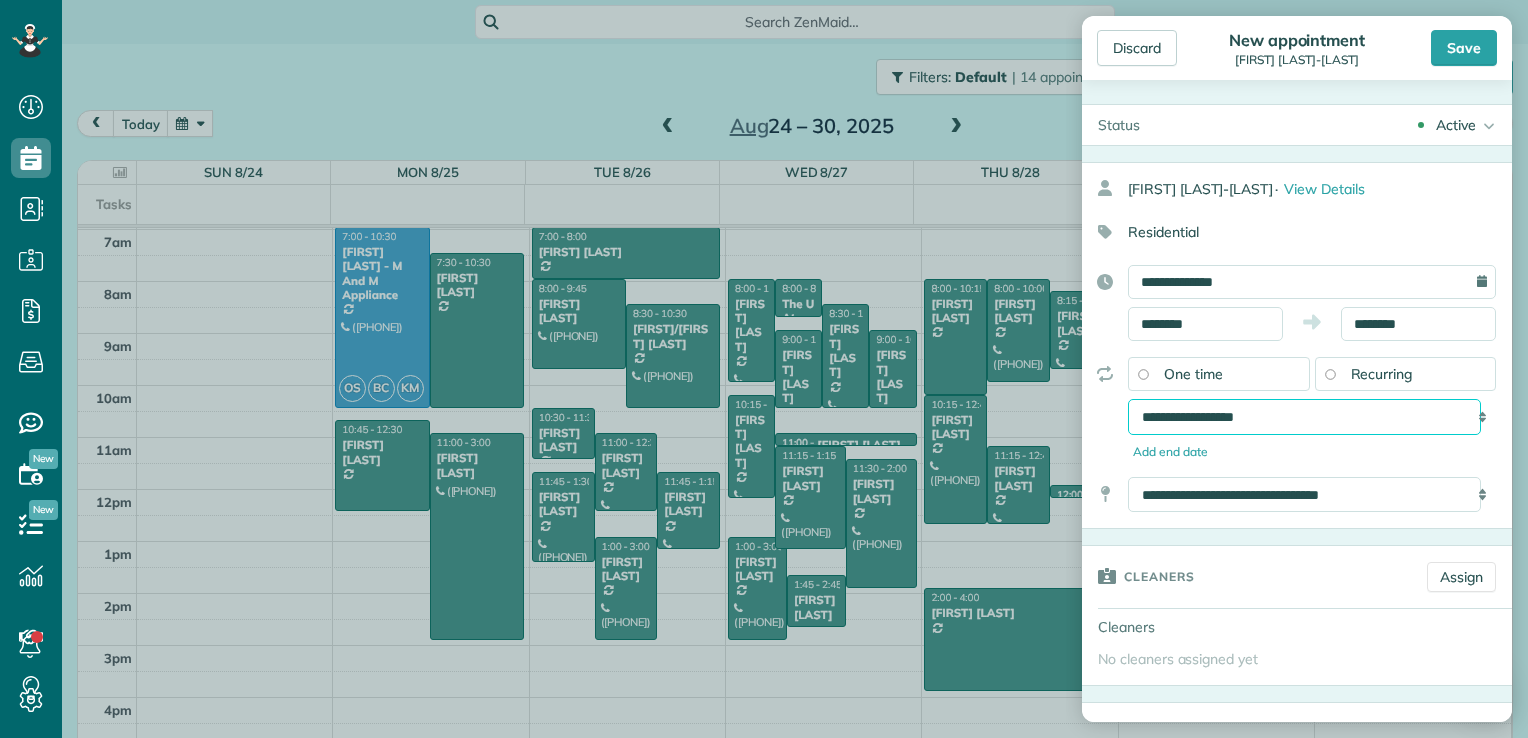 click on "**********" at bounding box center (1304, 417) 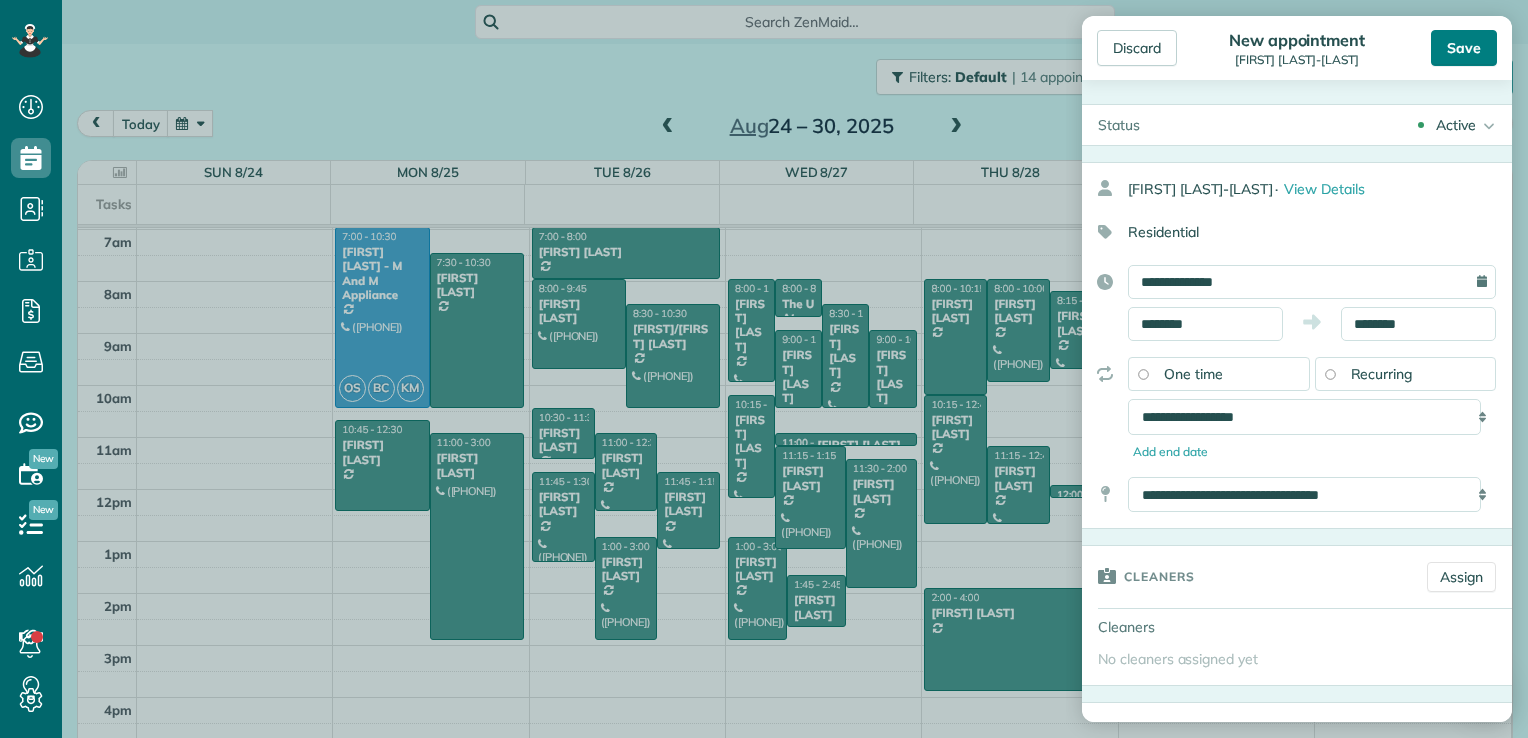 click on "Save" at bounding box center (1464, 48) 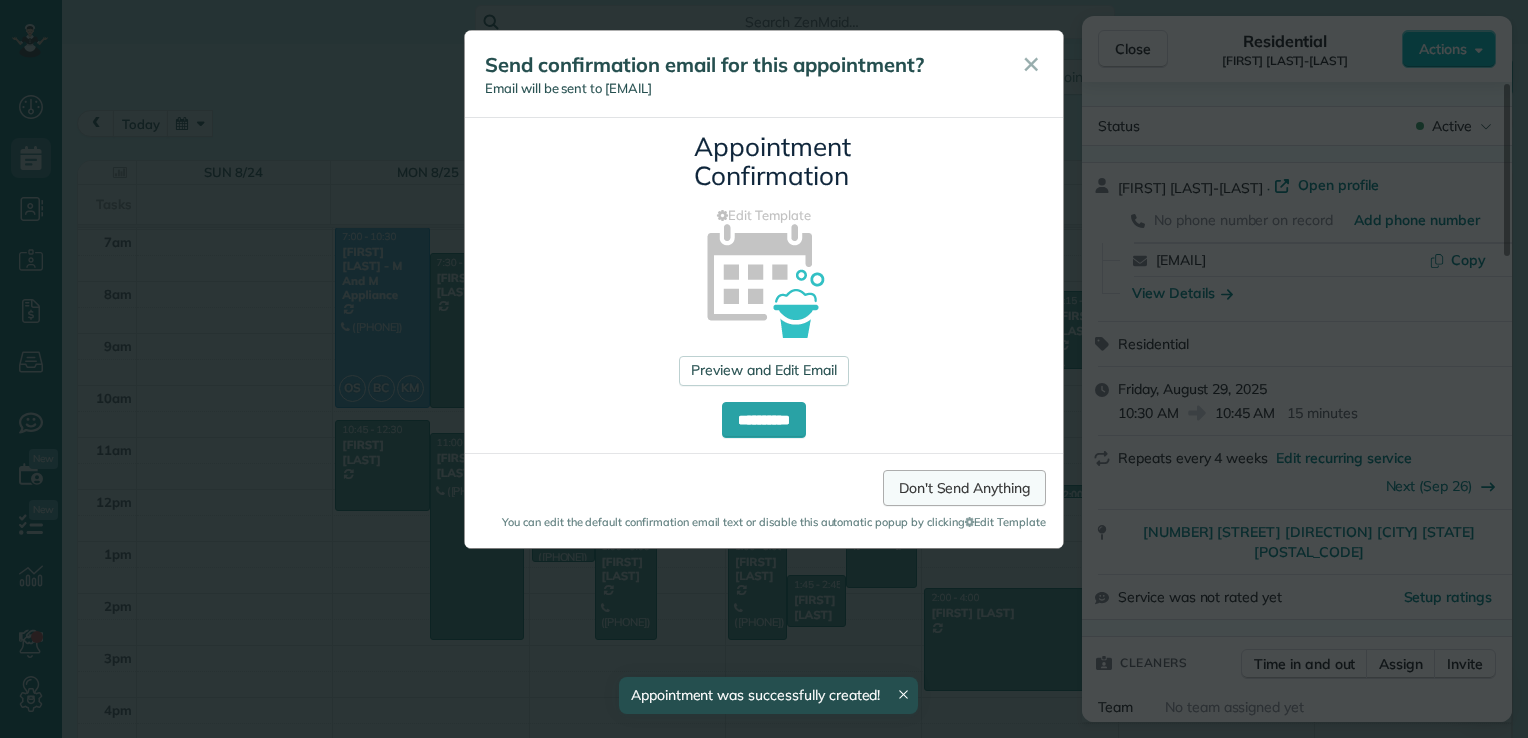 click on "Don't Send Anything" at bounding box center [964, 488] 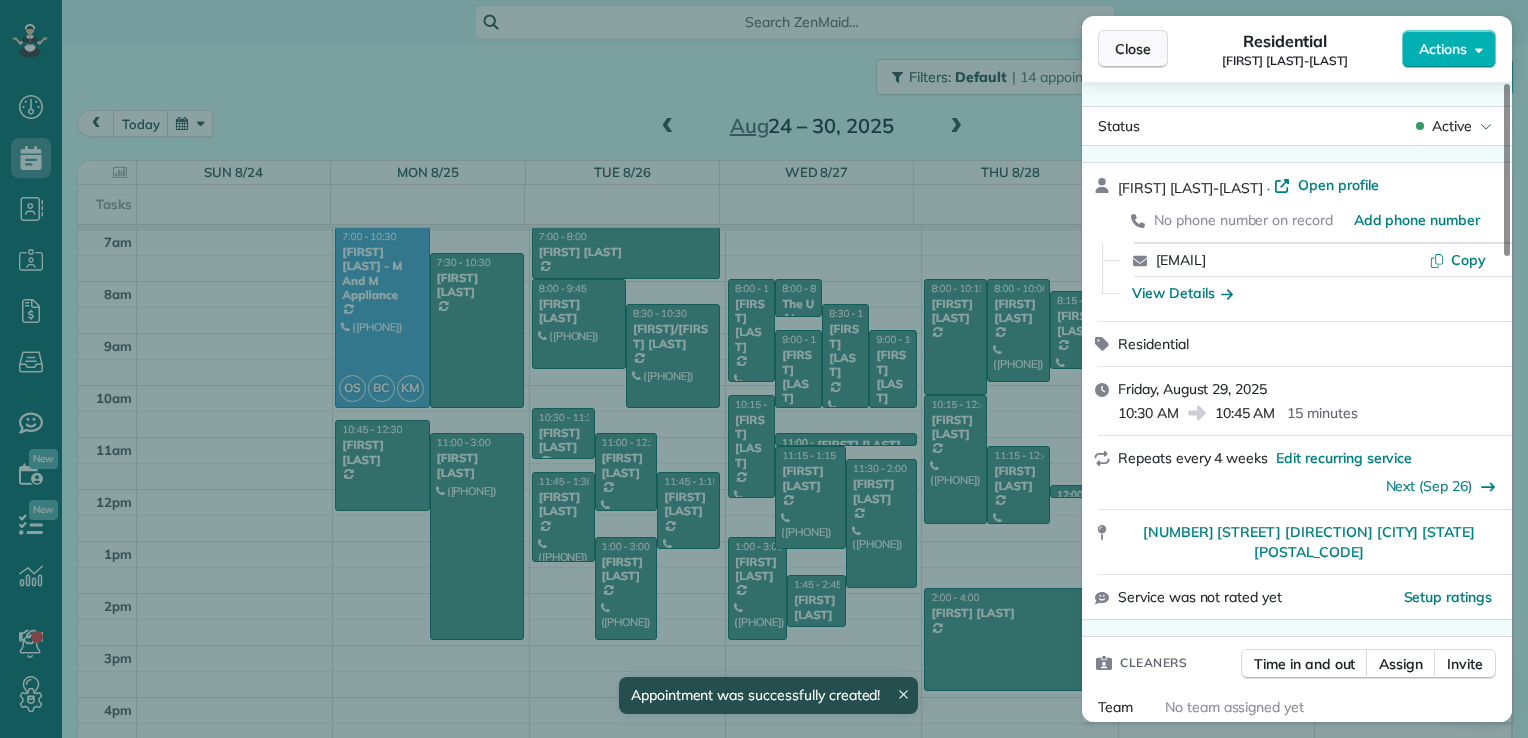 click on "Close" at bounding box center (1133, 49) 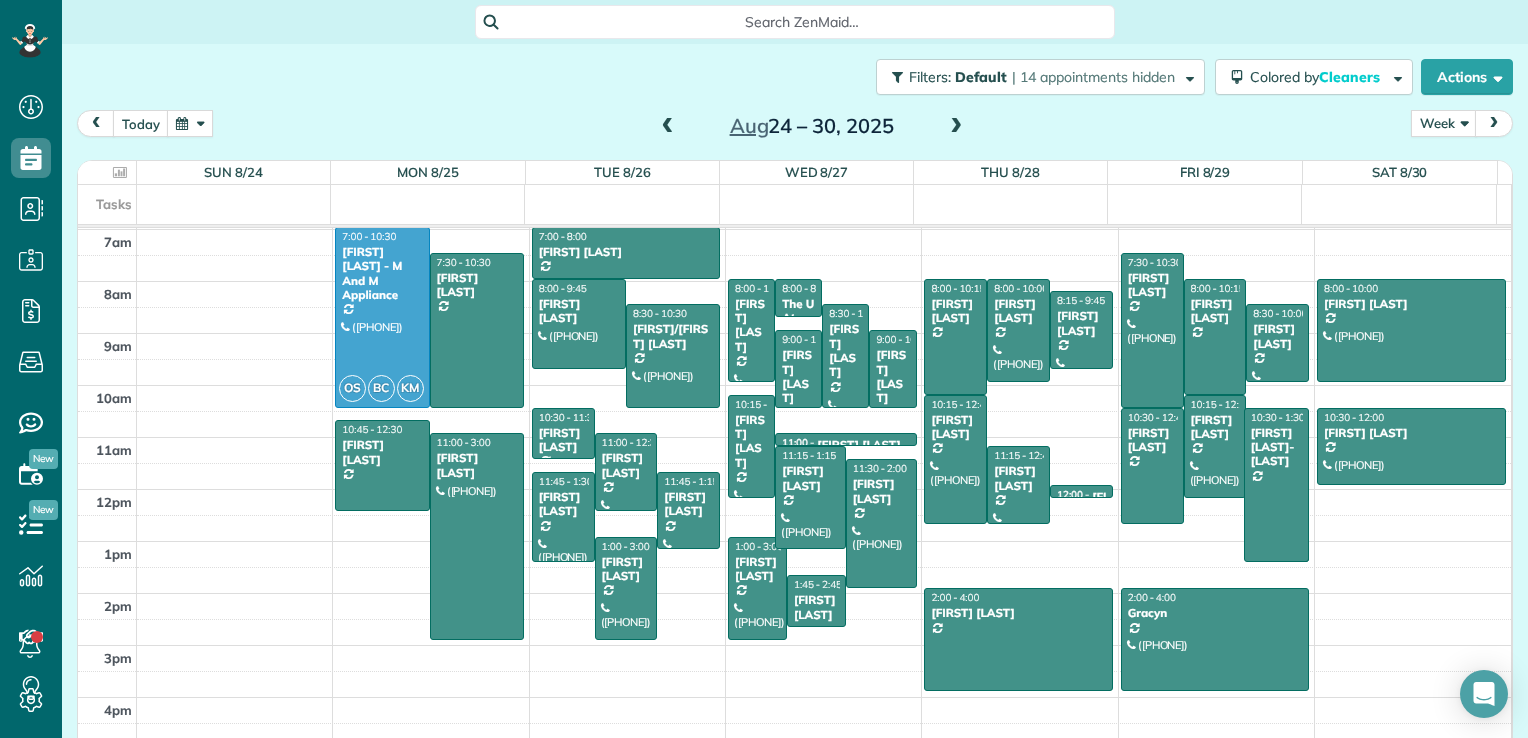 drag, startPoint x: 1245, startPoint y: 415, endPoint x: 1256, endPoint y: 550, distance: 135.4474 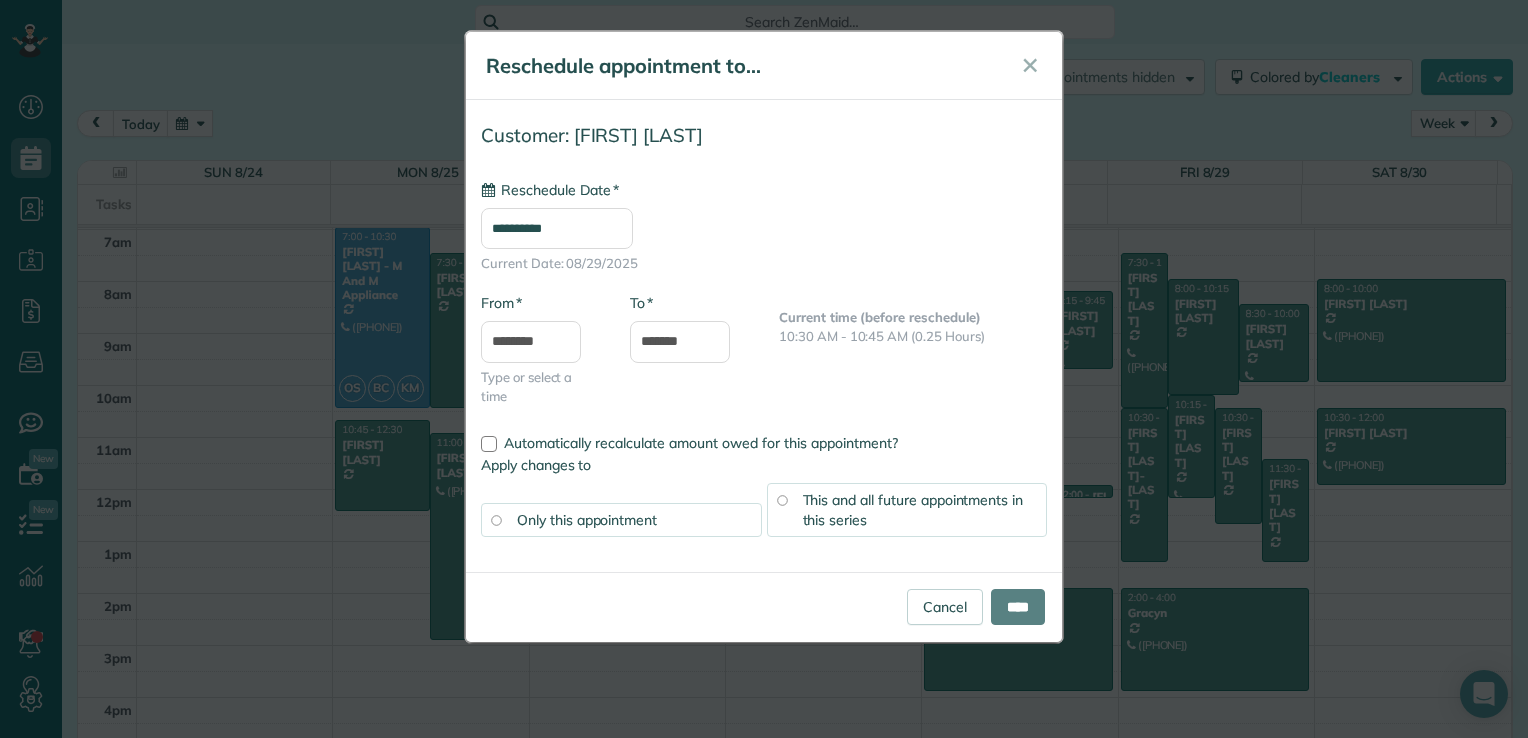 type on "**********" 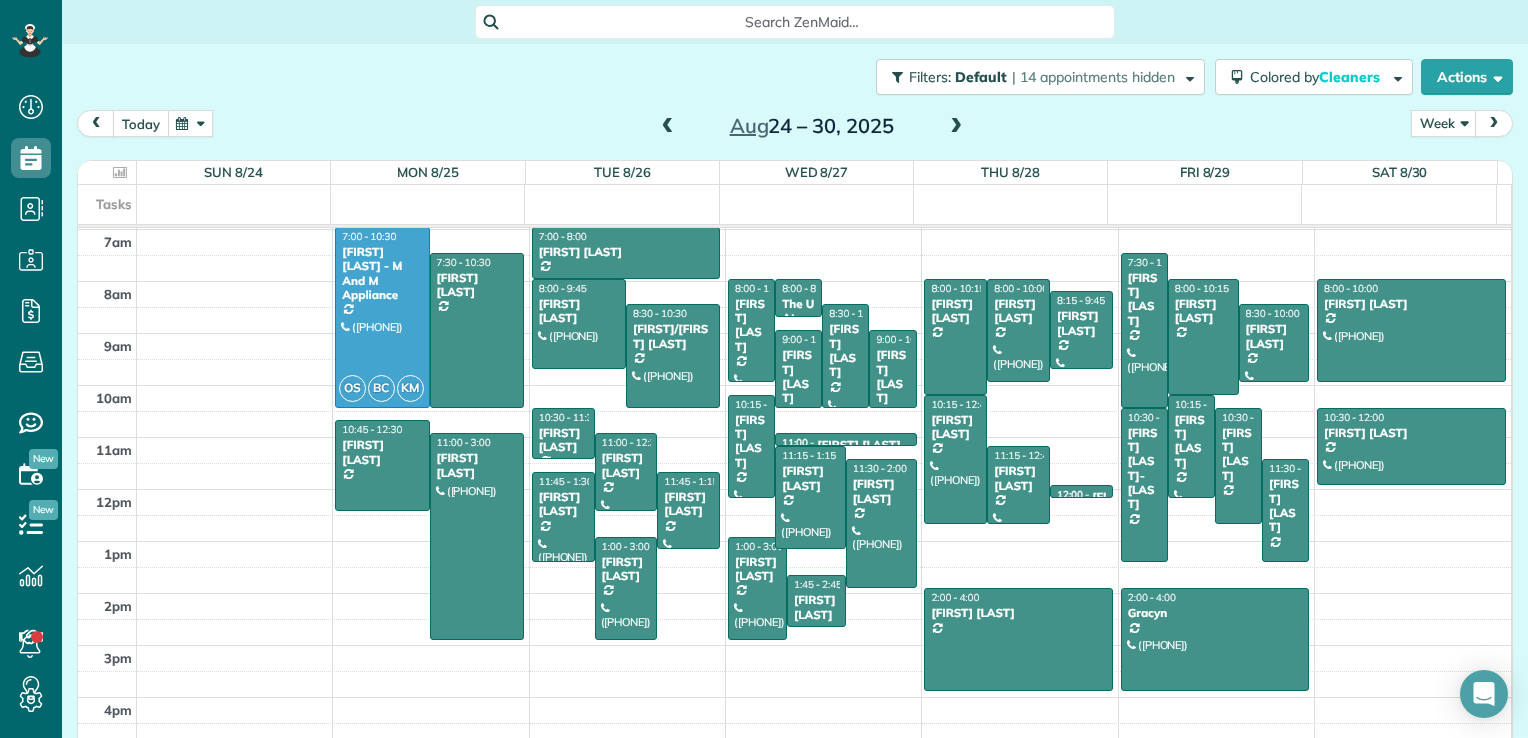 click on "today" at bounding box center [141, 123] 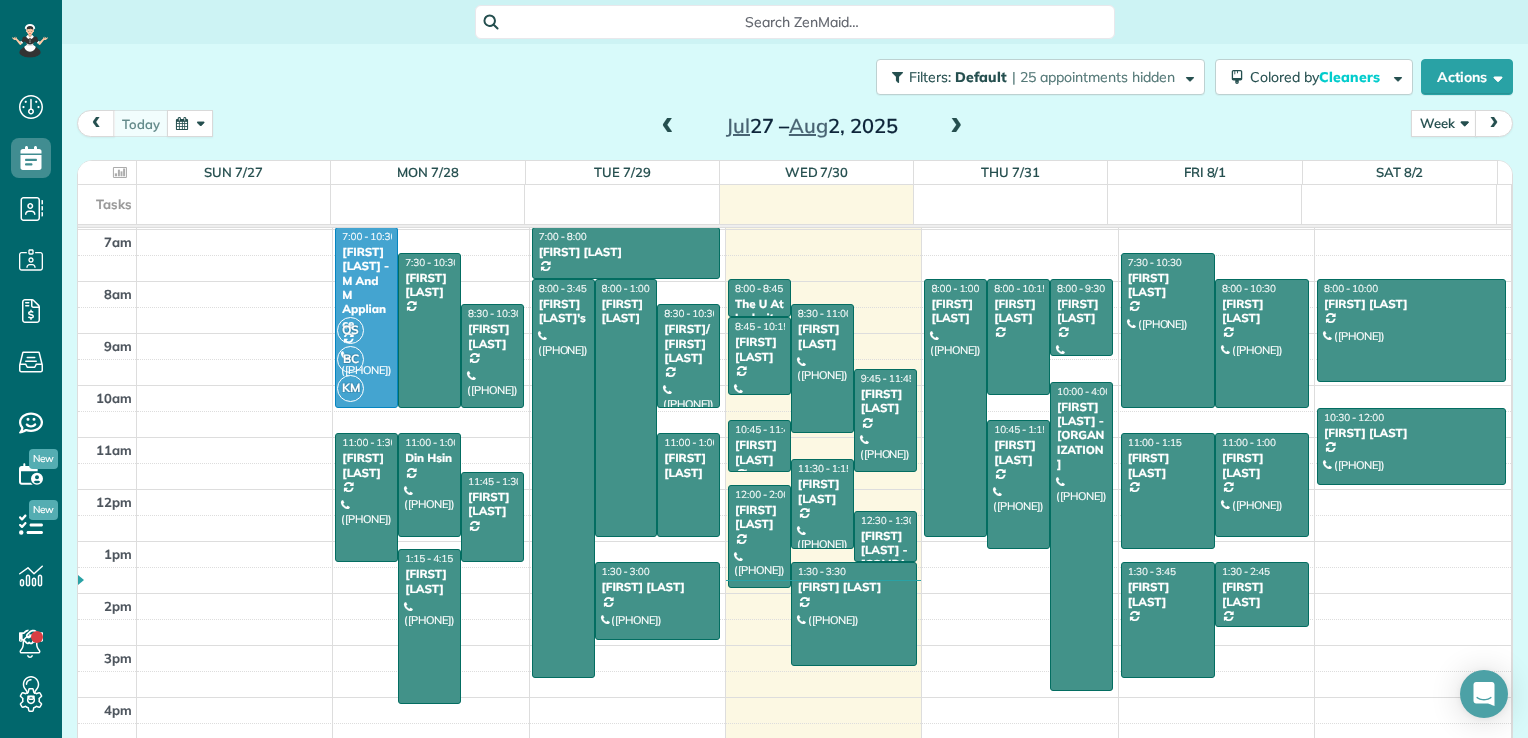 click at bounding box center (956, 127) 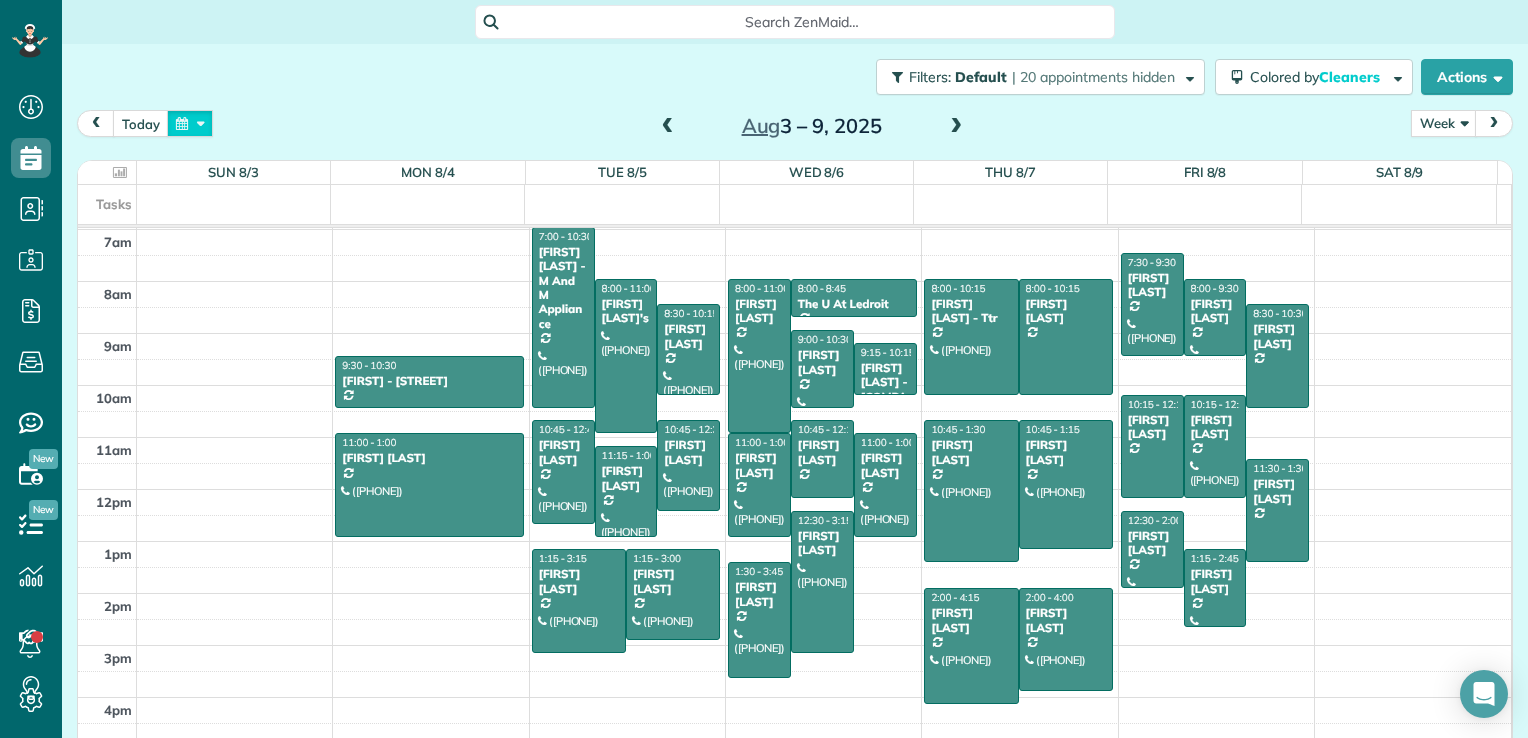 click at bounding box center [190, 123] 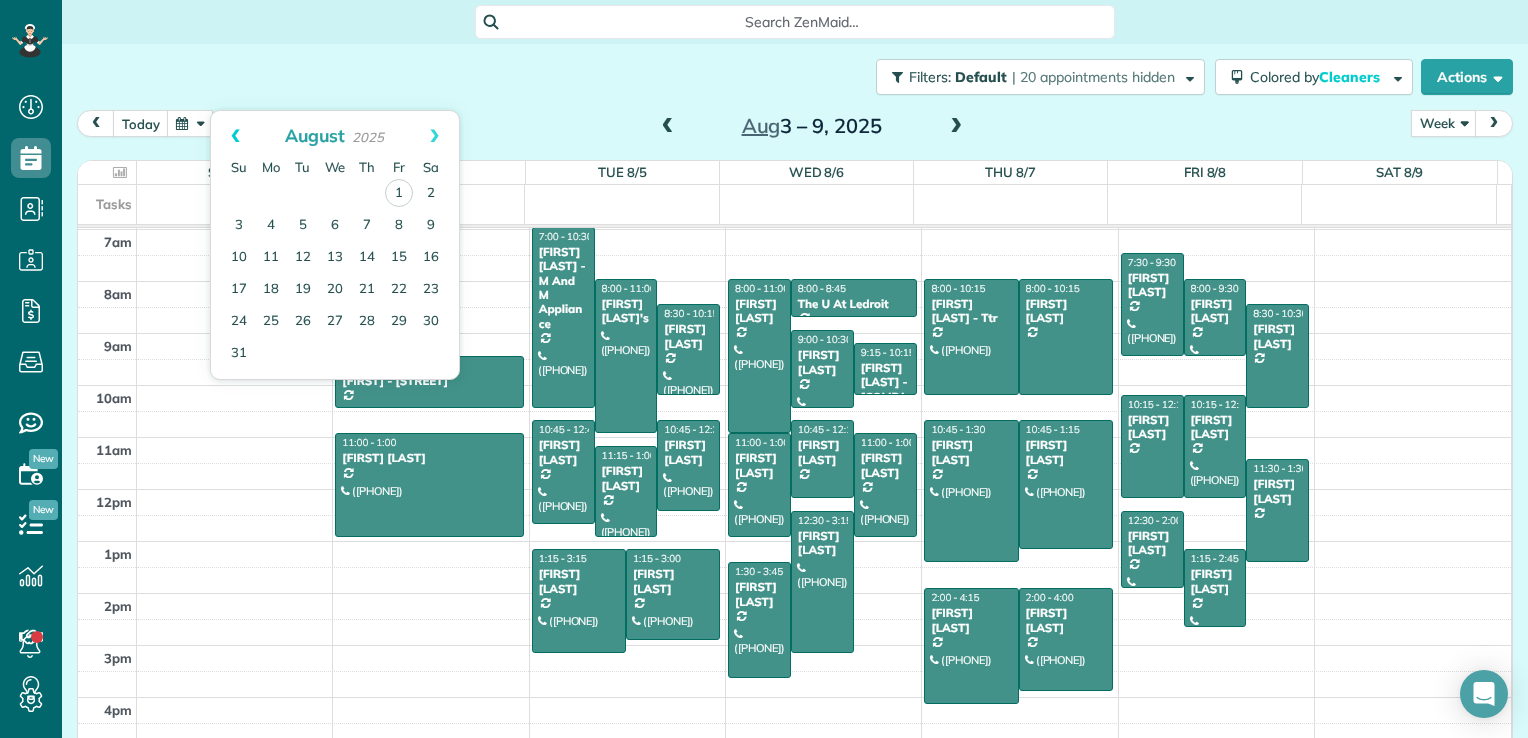 click on "Prev" at bounding box center (235, 136) 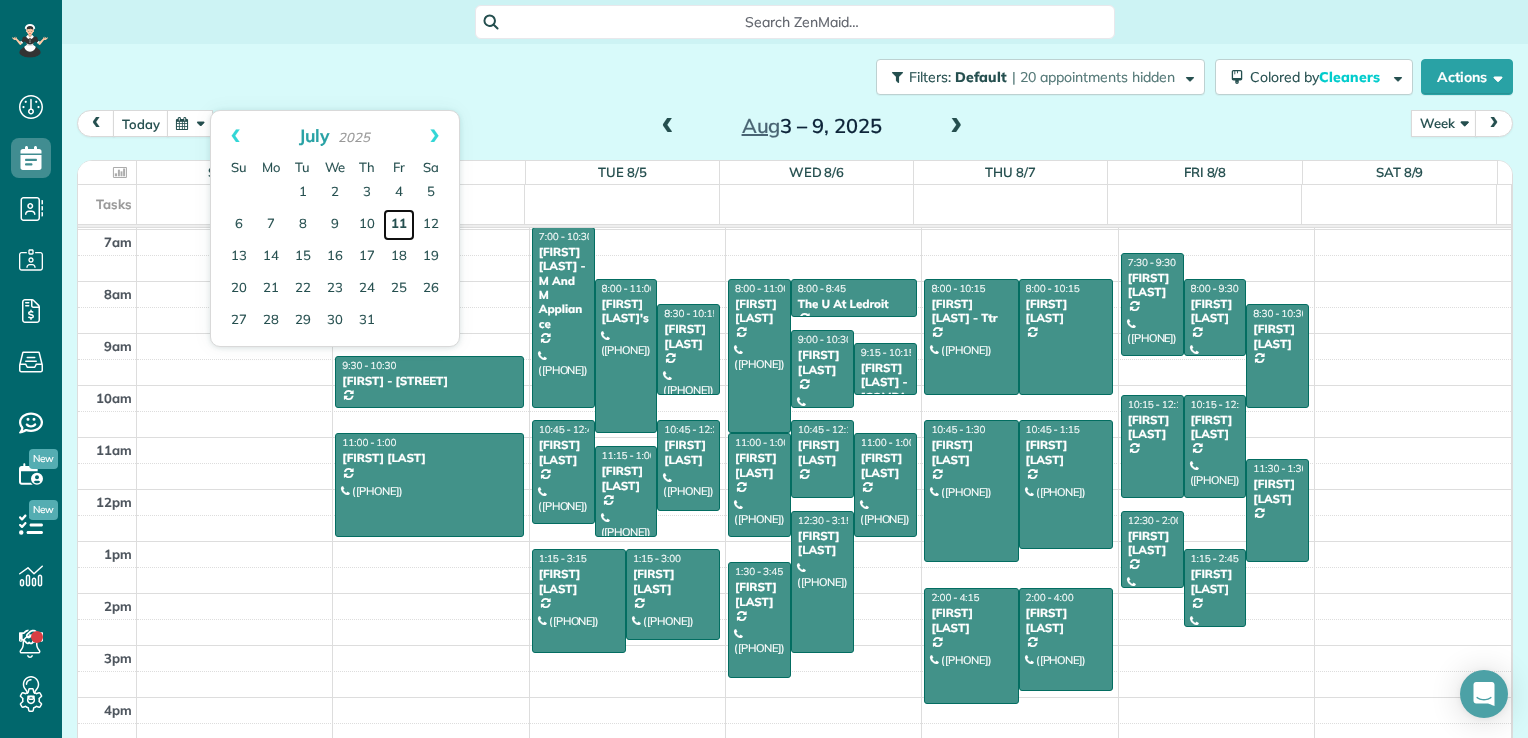 click on "11" at bounding box center (399, 225) 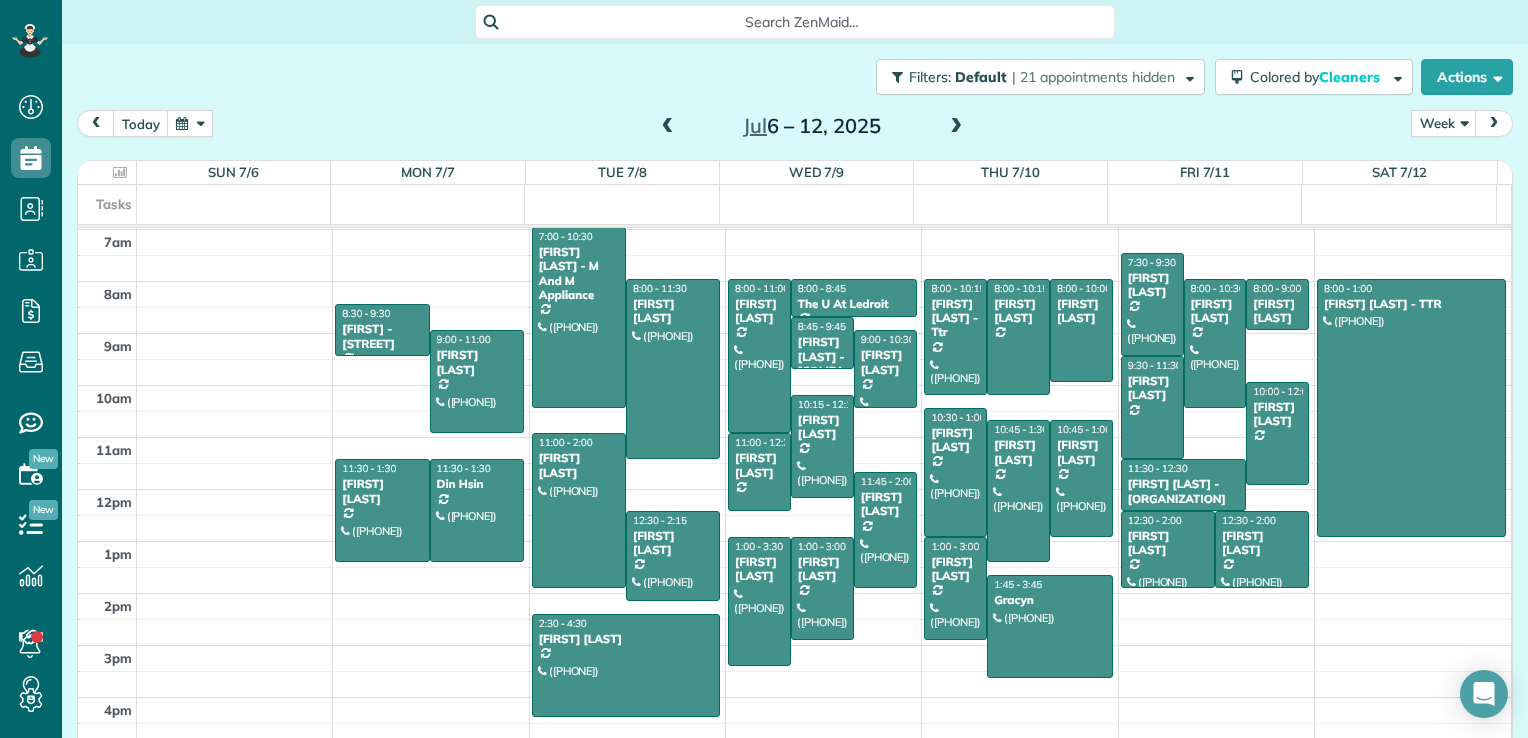 click at bounding box center [956, 127] 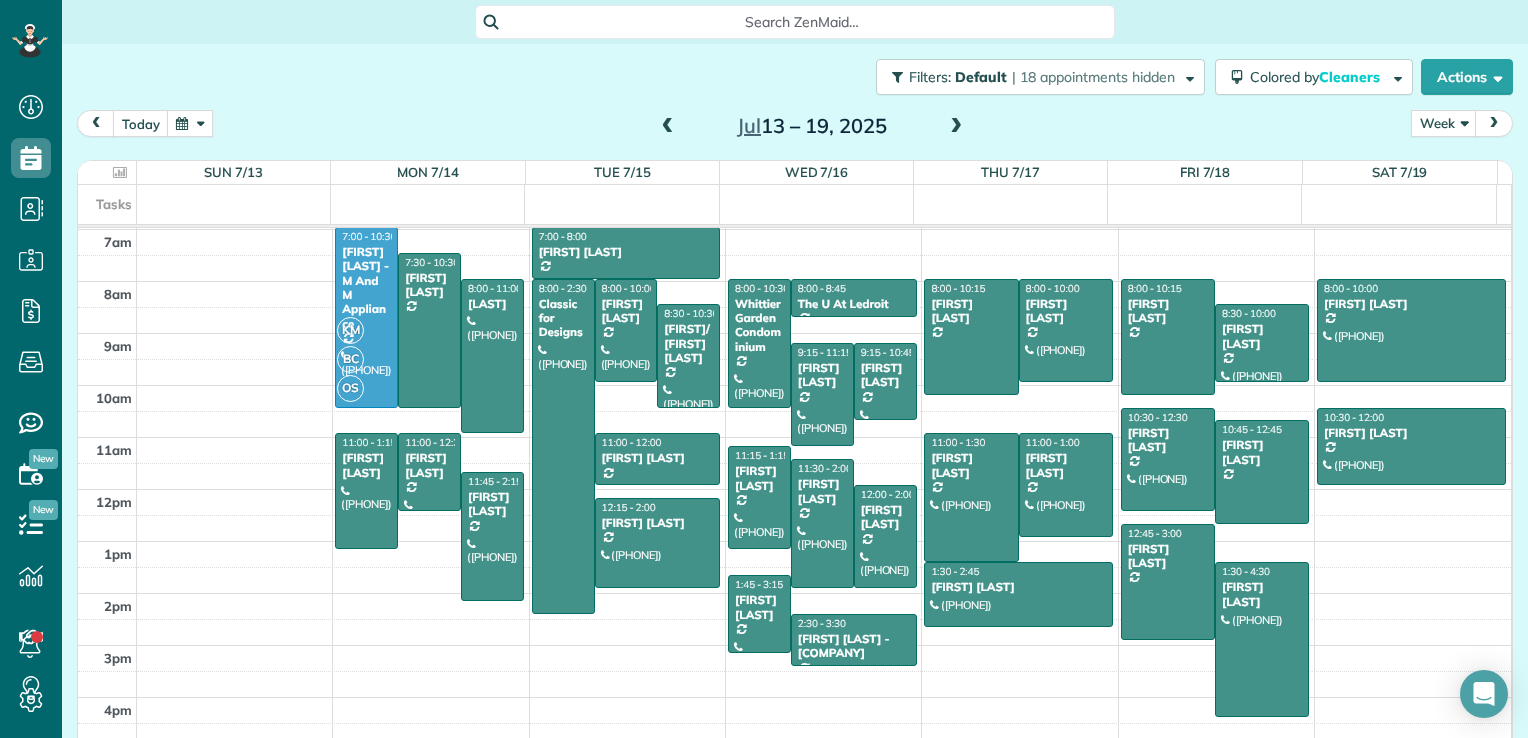 click at bounding box center (956, 127) 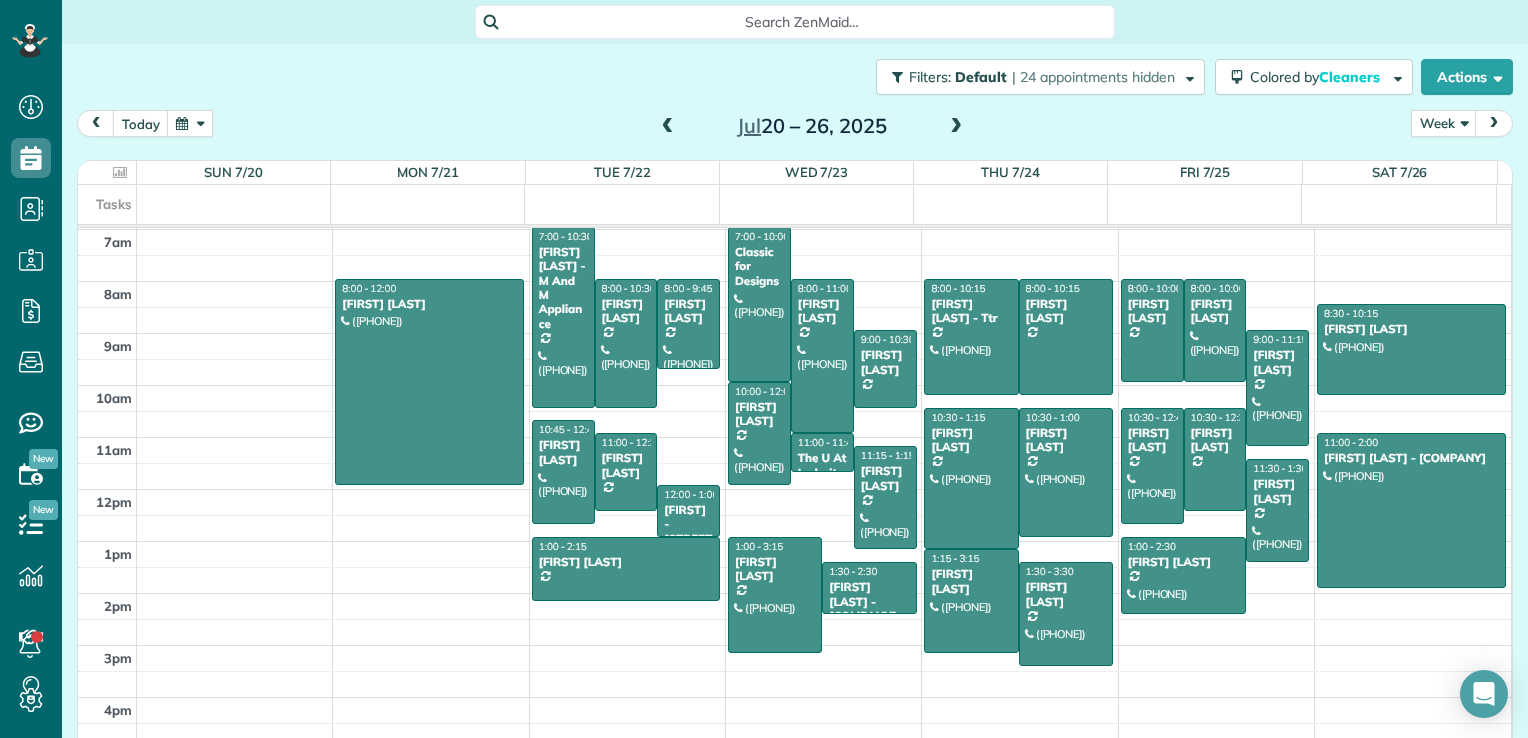 click at bounding box center (956, 127) 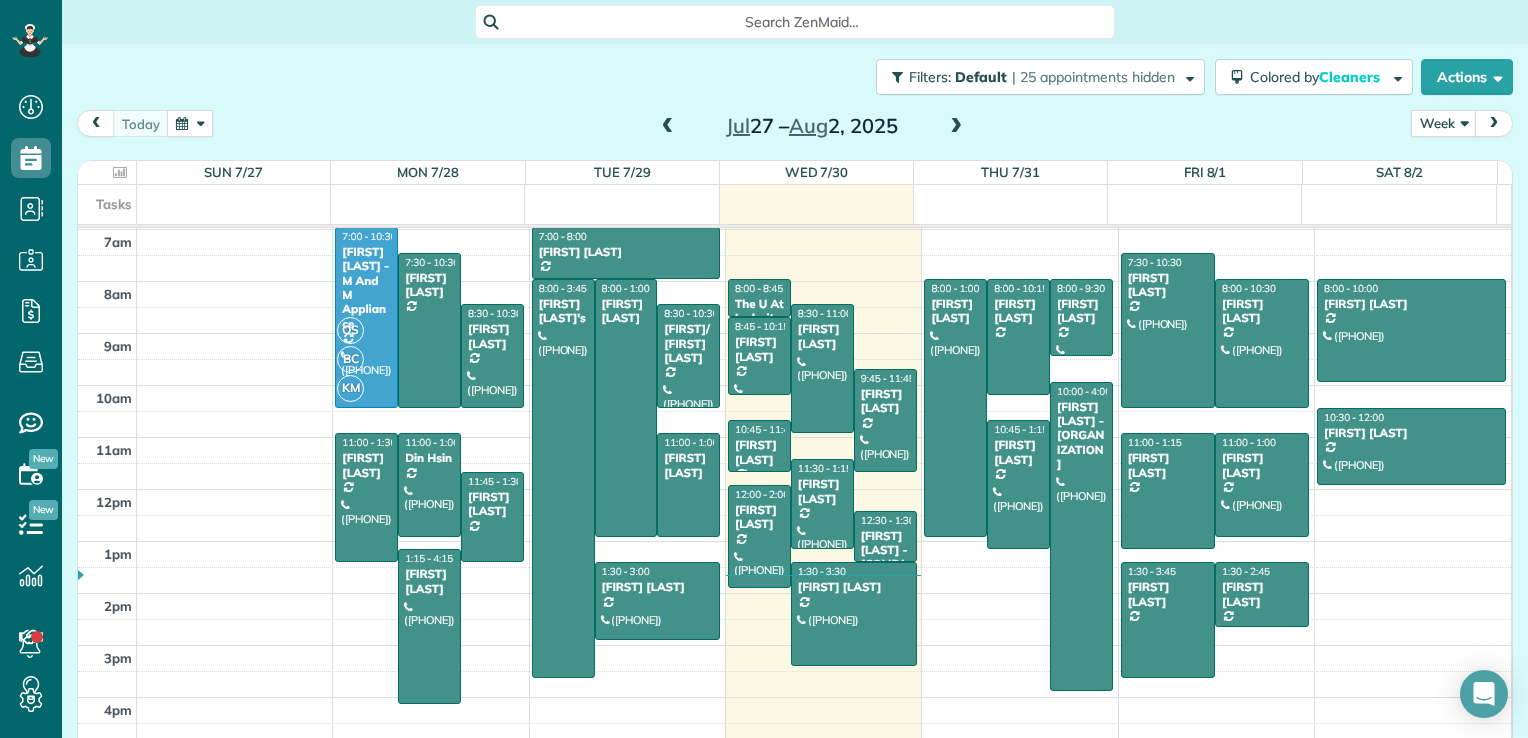click at bounding box center (956, 127) 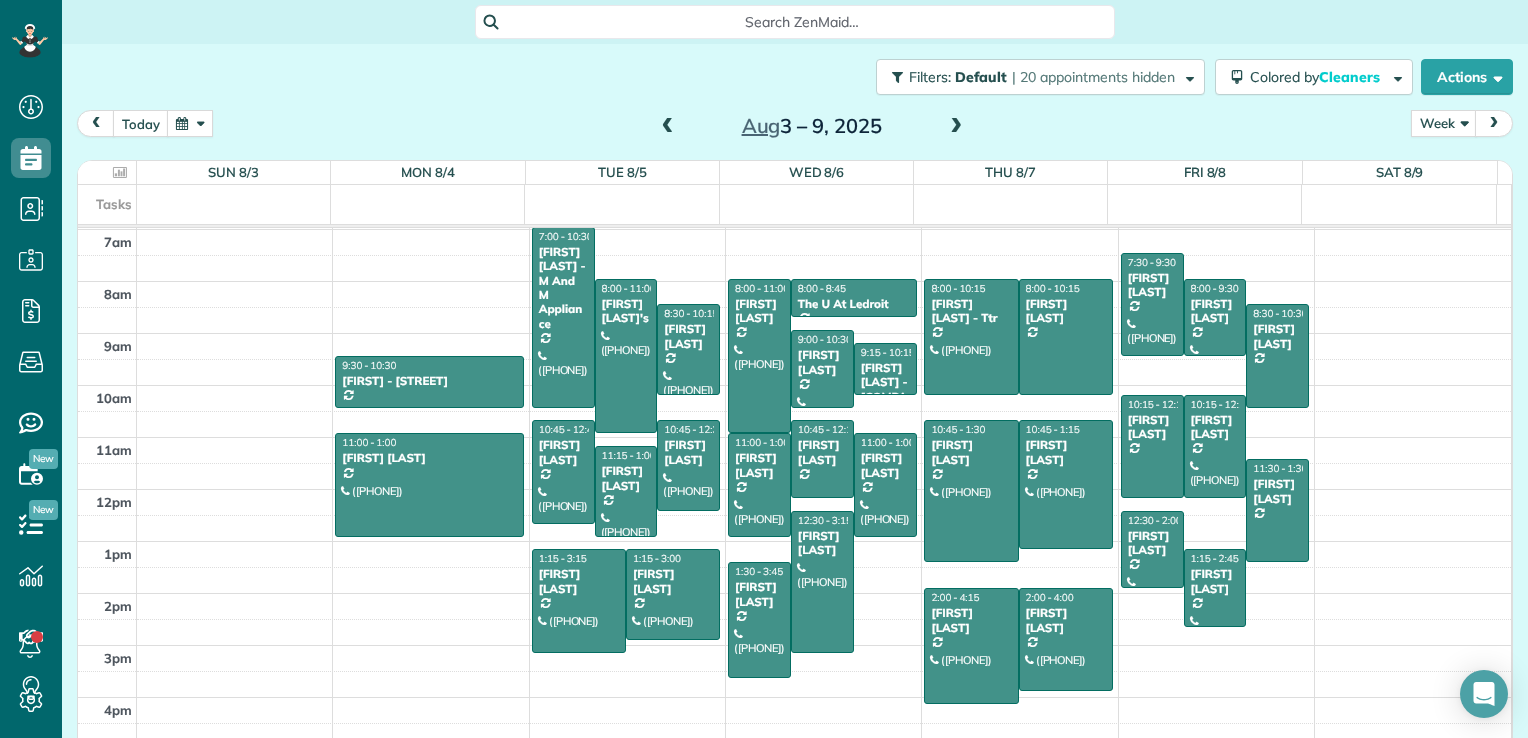 click on "12am 1am 2am 3am 4am 5am 6am 7am 8am 9am 10am 11am 12pm 1pm 2pm 3pm 4pm 5pm 9:30 - 10:30 [FIRST] - [LAST] ([PHONE]) [NUMBER] [STREET] [CITY], [STATE] [ZIP] 11:00 - 1:00 [FIRST] [LAST] ([PHONE]) [NUMBER] [STREET] [CITY], [STATE] [ZIP] 7:00 - 10:30 [FIRST] [LAST] - M And M Appliance ([PHONE]) [NUMBER] [STREET] [CITY], [STATE] [ZIP] 8:00 - 11:00 [FIRST] [LAST]'S ([PHONE]) [NUMBER] [STREET] [CITY], [STATE] [ZIP] 8:30 - 10:15 [FIRST] [LAST] ([PHONE]) [NUMBER] [STREET] [CITY], [STATE] [ZIP] 10:45 - 12:45 [FIRST] [LAST] ([PHONE]) [NUMBER] [STREET] [CITY], [STATE] [ZIP] 10:45 - 12:30 [FIRST] [LAST] ([PHONE]) [NUMBER] [STREET] [CITY], [STATE] [ZIP] 11:15 - 1:00 [FIRST] [LAST] ([PHONE]) [NUMBER] [STREET] [CITY], [STATE] [ZIP] 1:15 - 3:15 [FIRST] [LAST] ([PHONE]) [NUMBER] [STREET] [CITY], [STATE] [ZIP] 1:15 - 3:00 [FIRST] [LAST] ([PHONE]) [NUMBER] [STREET] [CITY], [STATE] [ZIP] 8:00 - 11:00 [FIRST] [LAST] ([PHONE])" at bounding box center (794, 333) 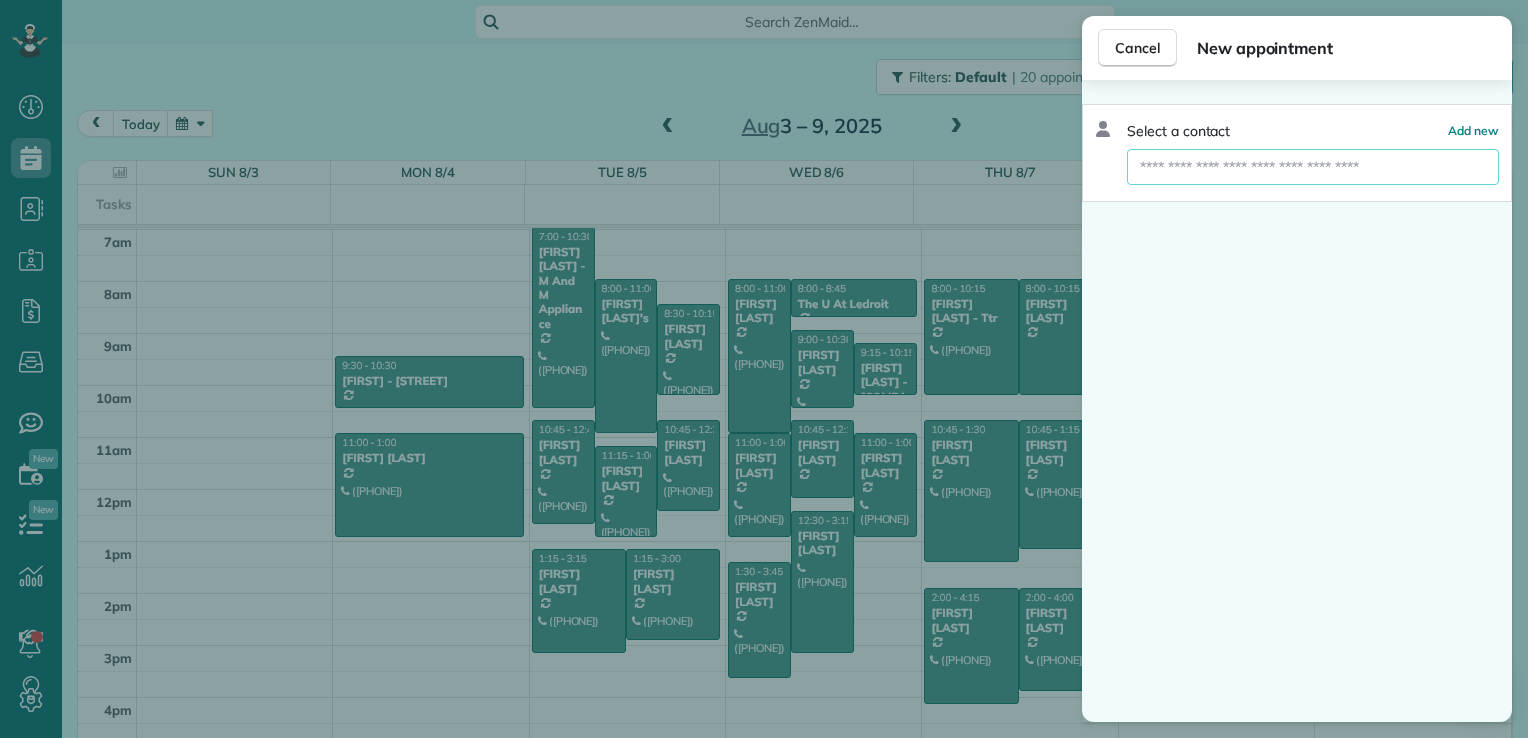 click at bounding box center [1313, 167] 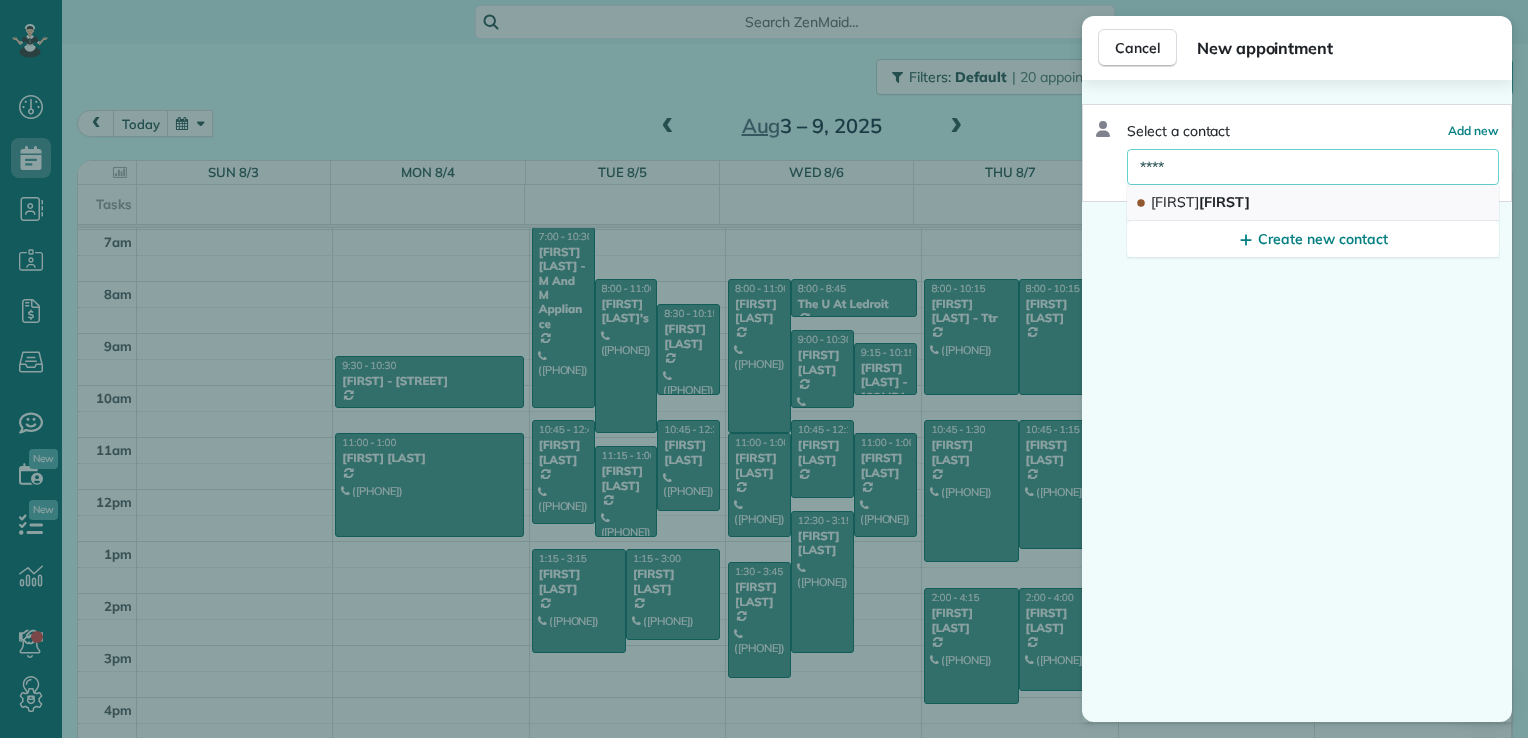 type on "****" 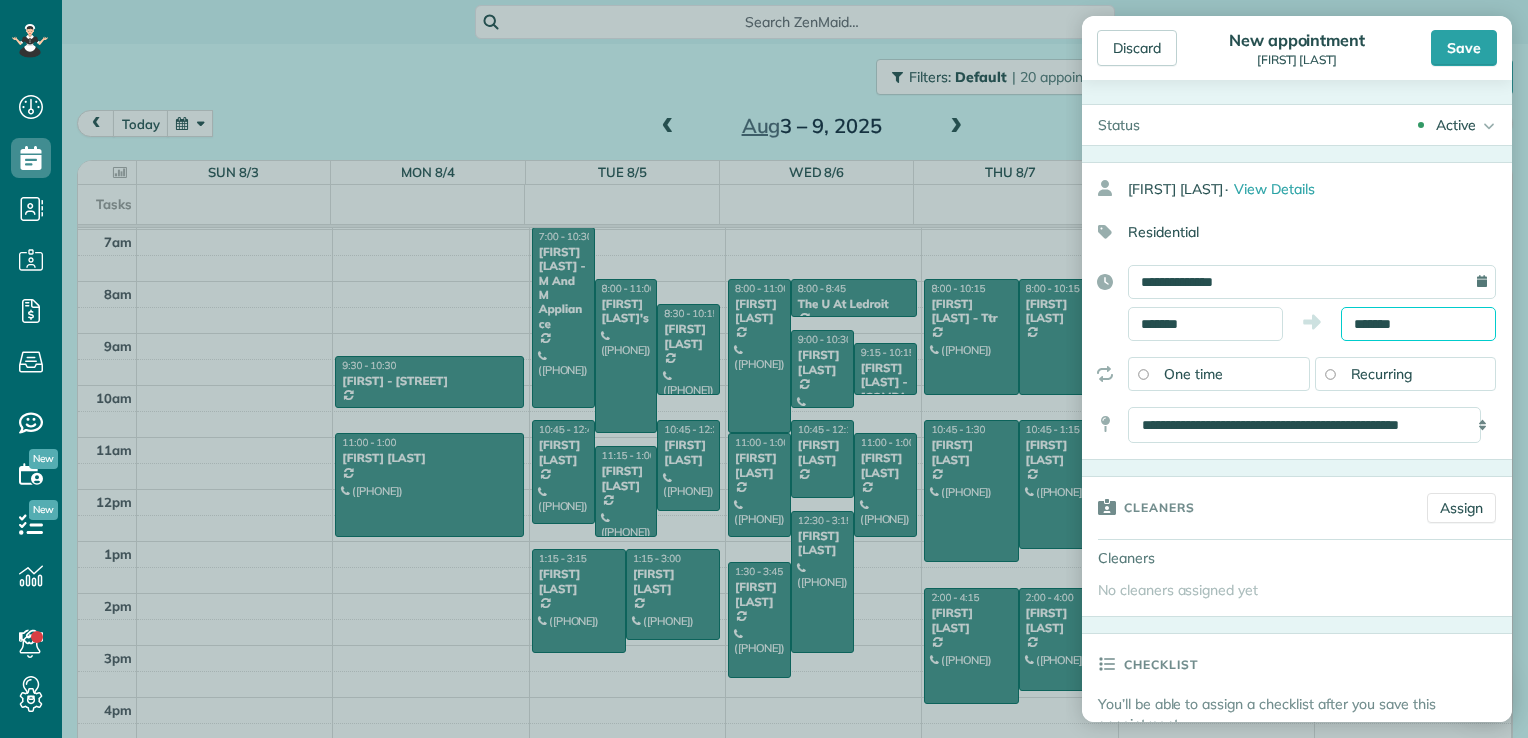 click on "Dashboard
Scheduling
Calendar View
List View
Dispatch View - Weekly scheduling (Beta)" at bounding box center [764, 369] 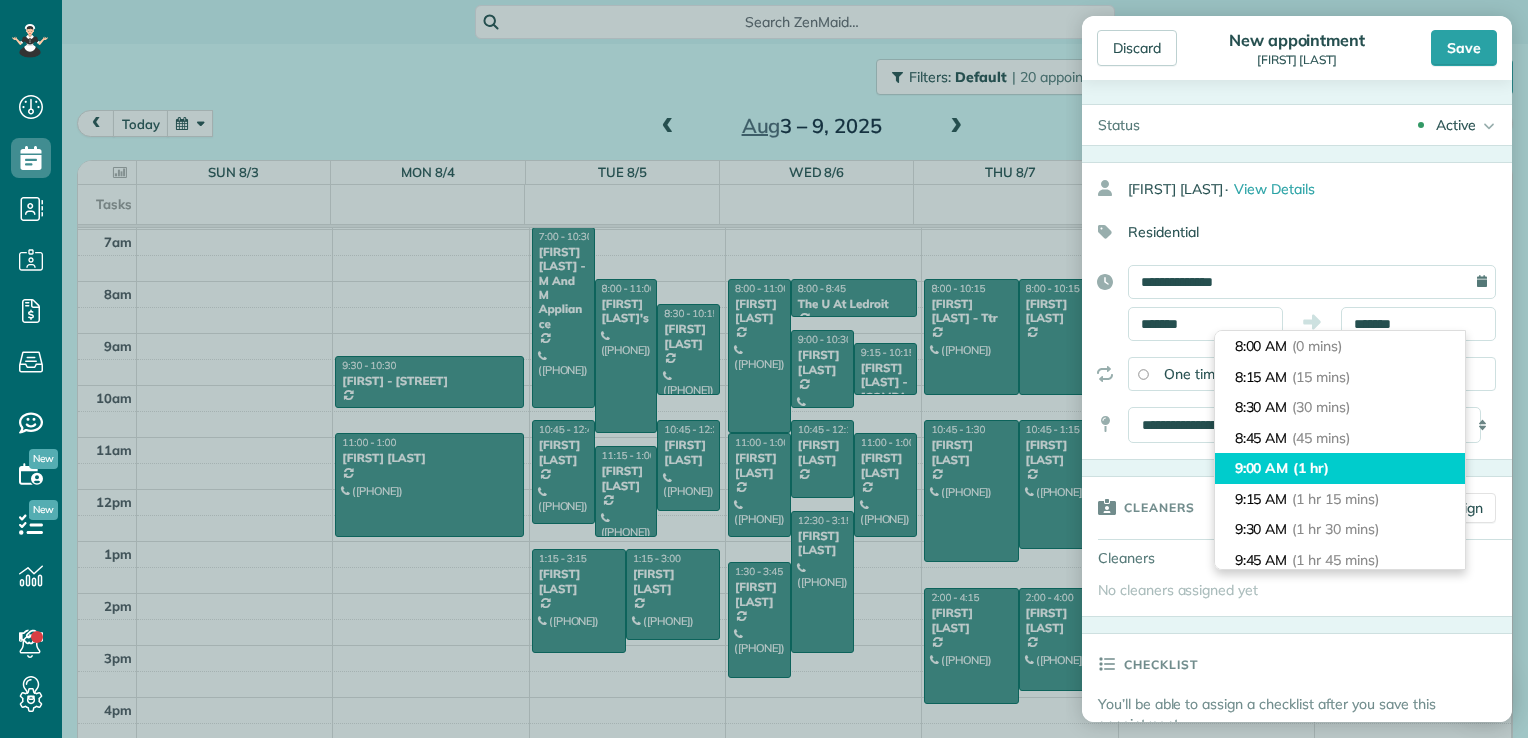 type on "*******" 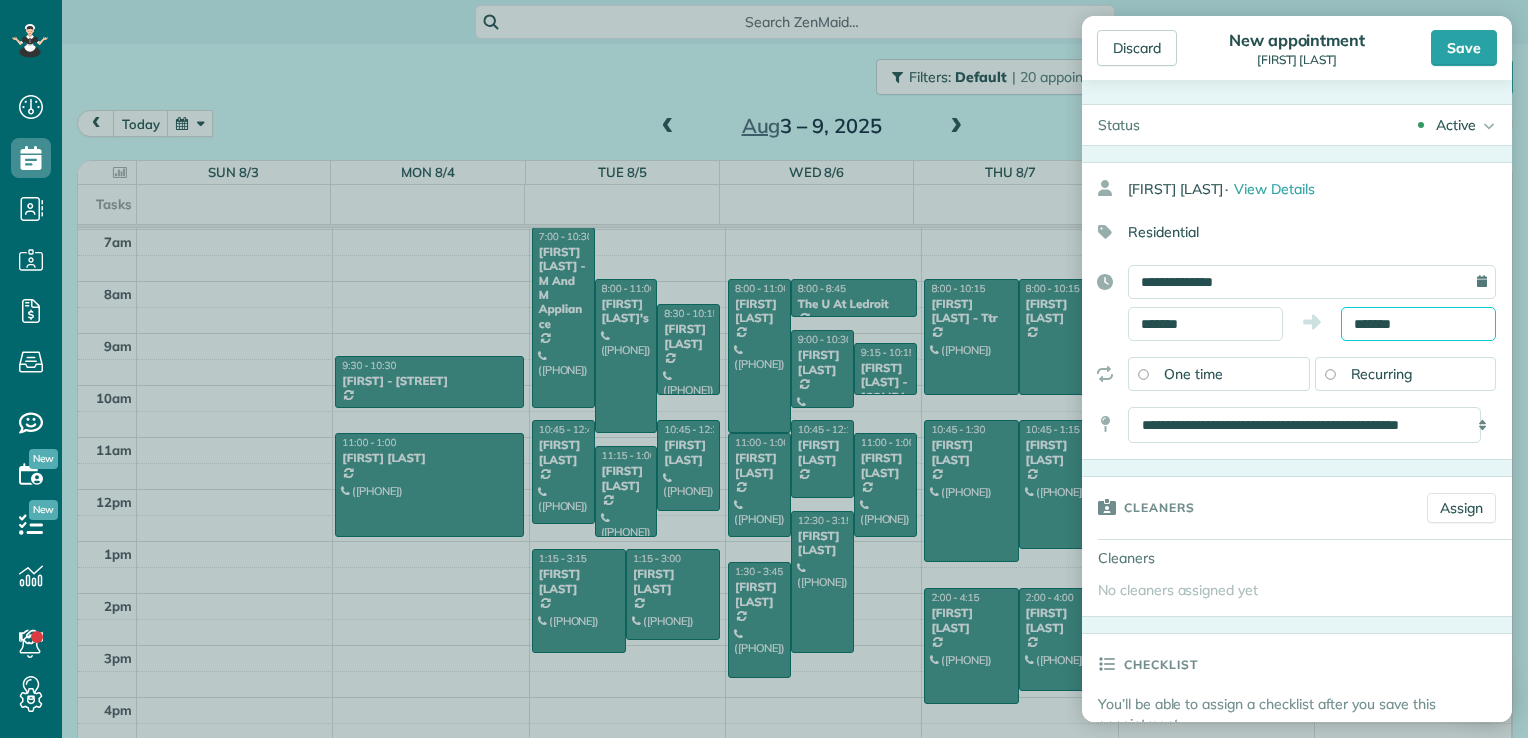 scroll, scrollTop: 400, scrollLeft: 0, axis: vertical 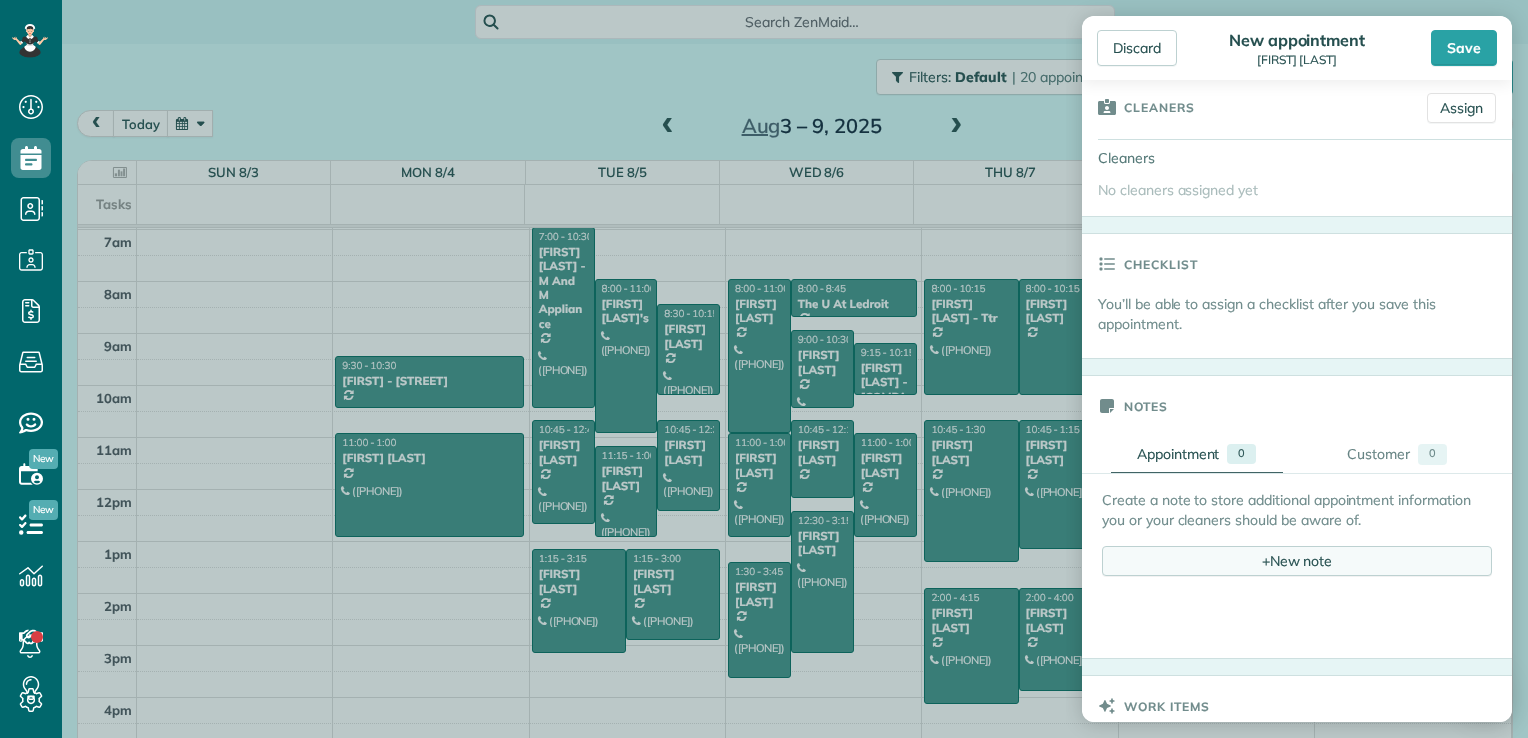 click on "+ New note" at bounding box center (1297, 561) 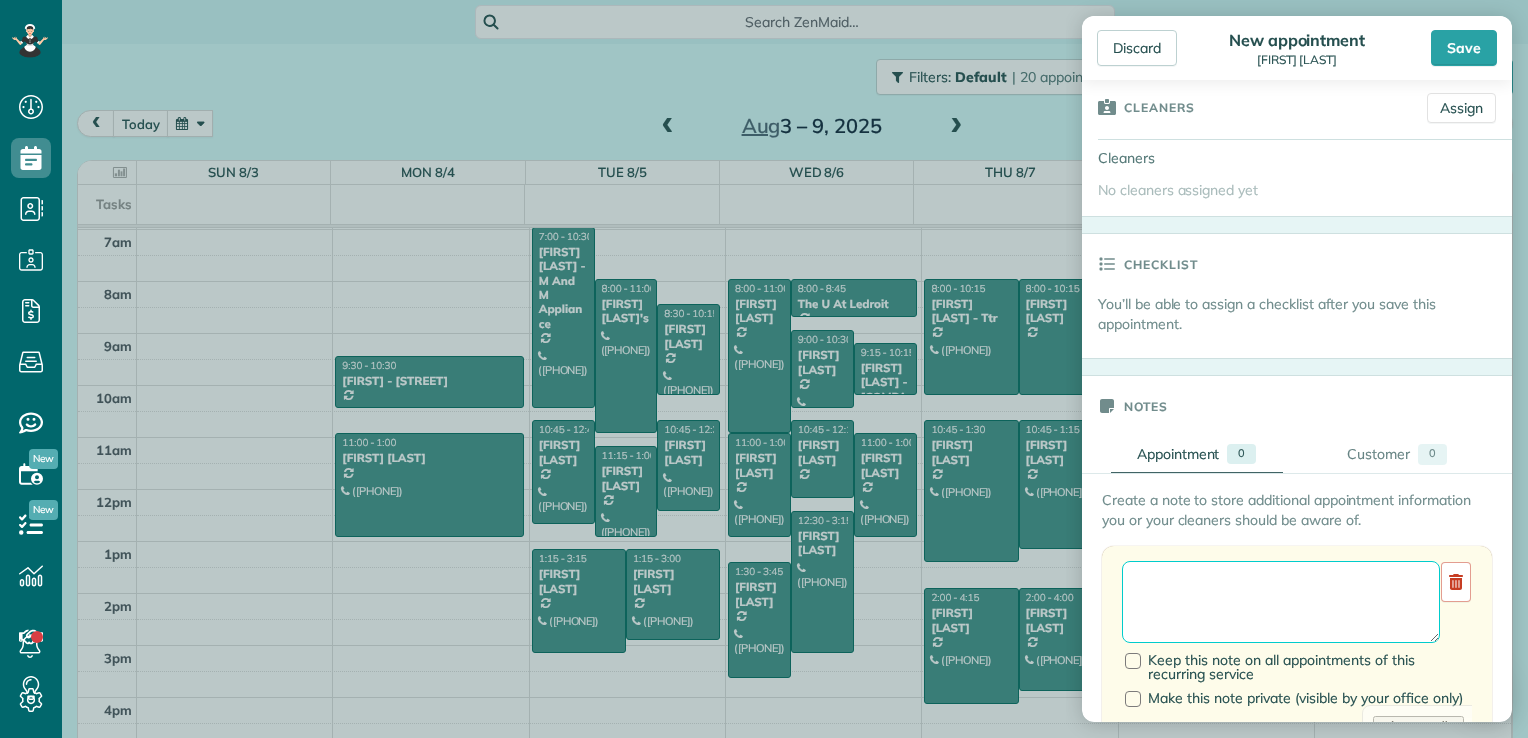 click at bounding box center (1281, 602) 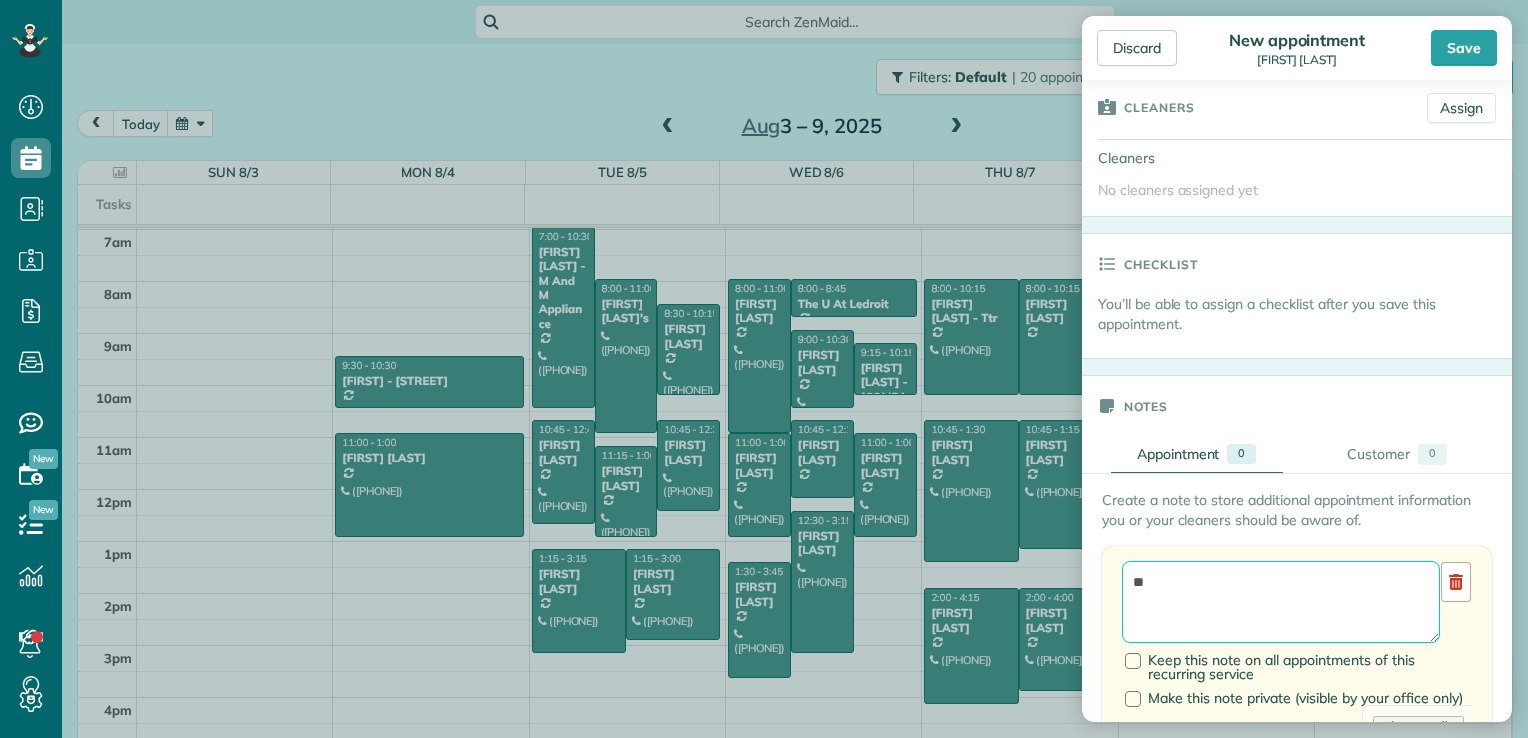 type on "*" 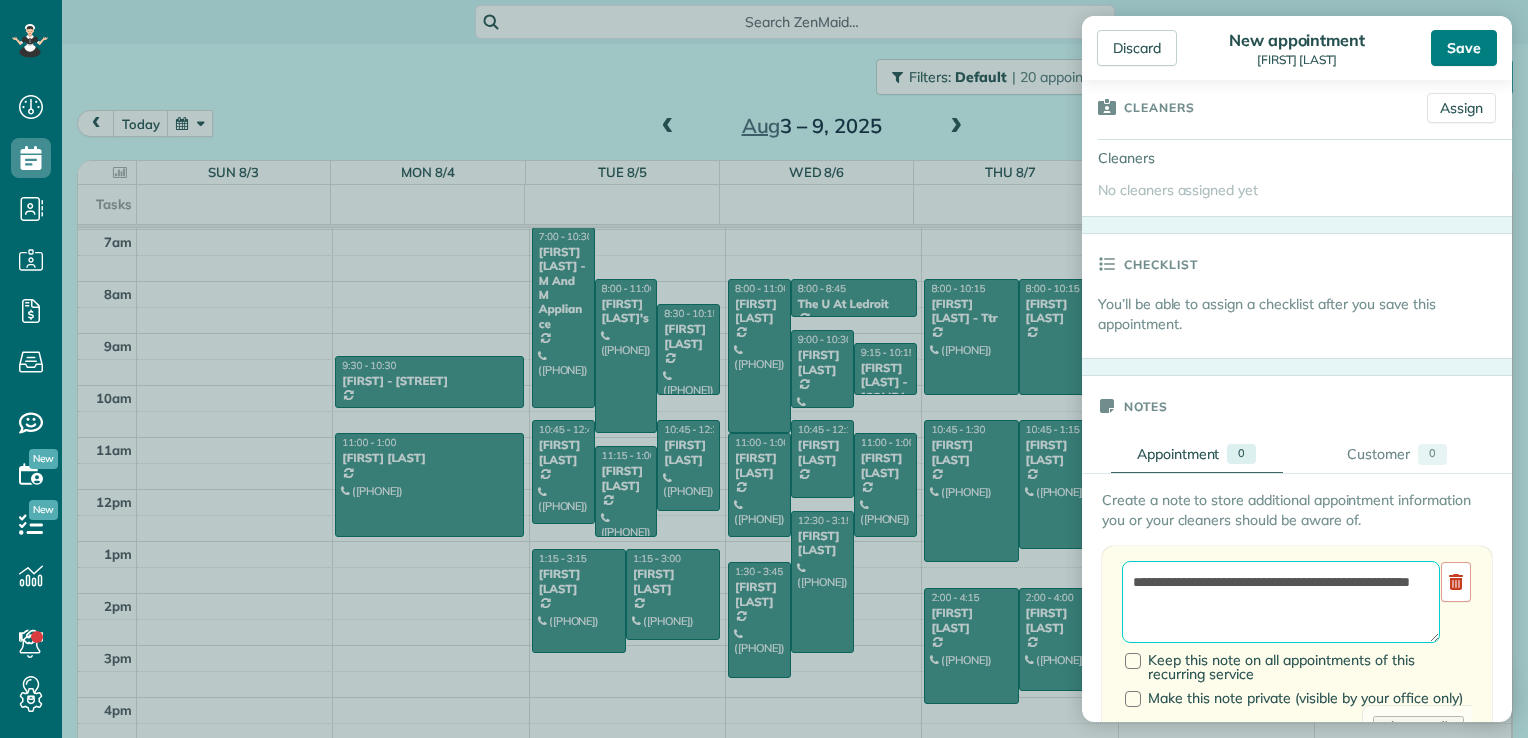 type on "**********" 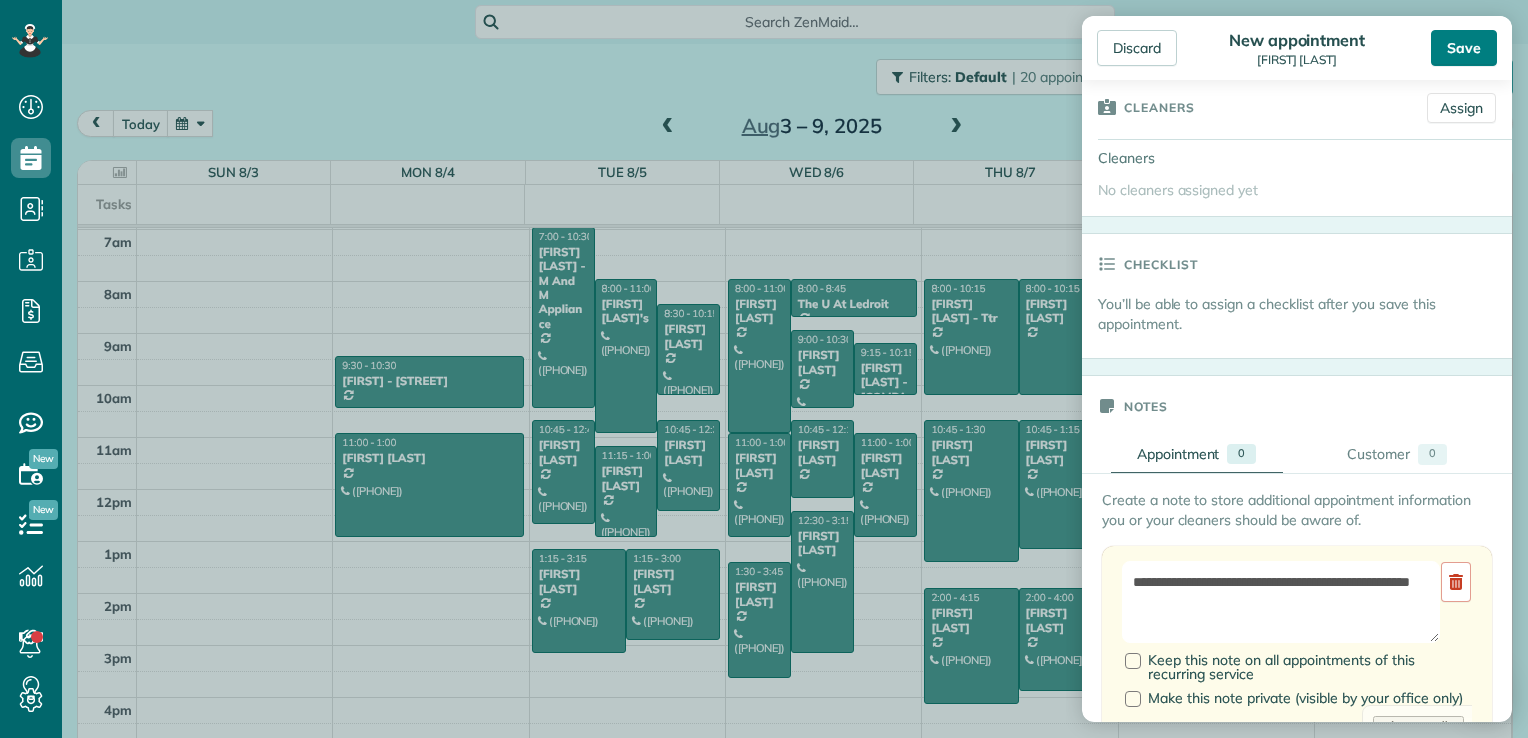 click on "Save" at bounding box center [1464, 48] 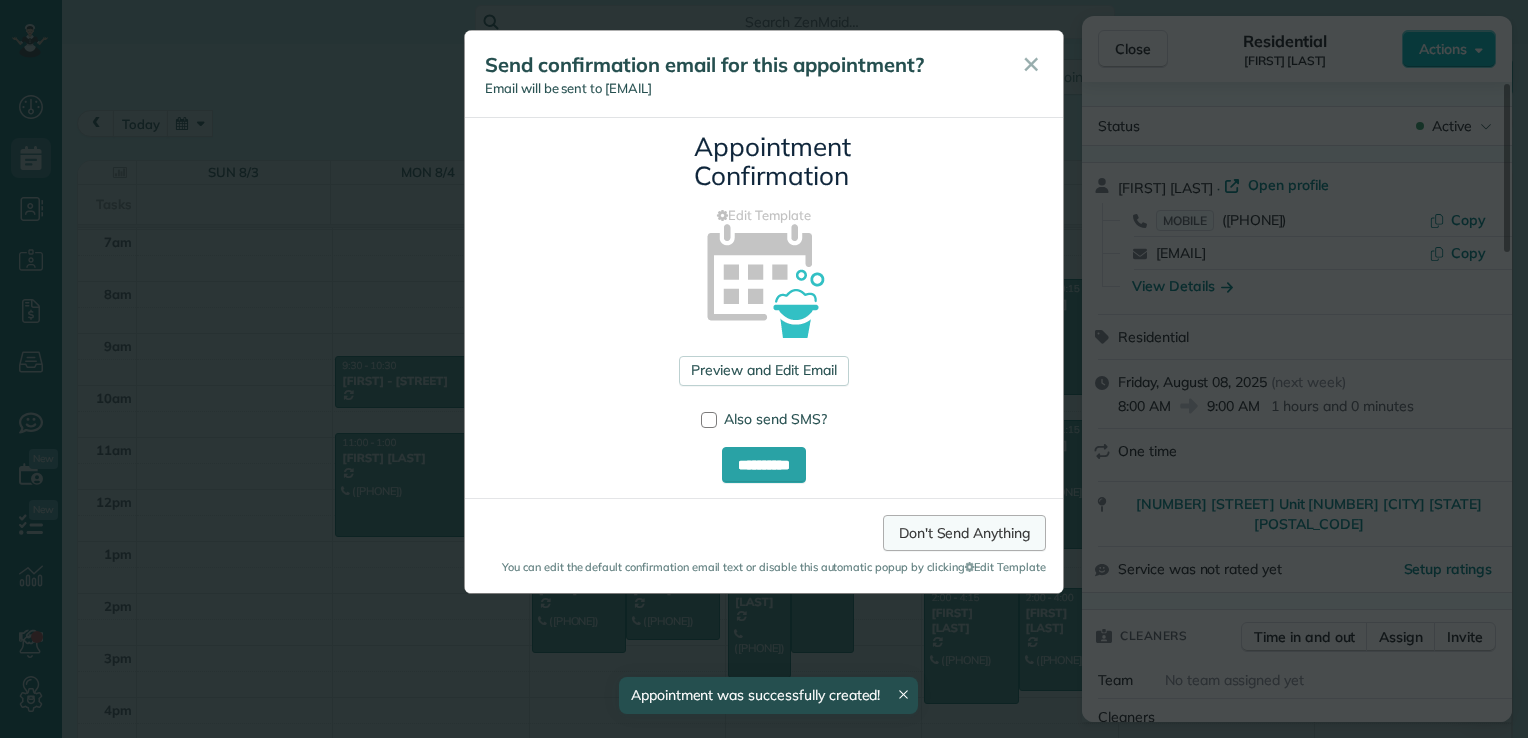 click on "Don't Send Anything" at bounding box center [964, 533] 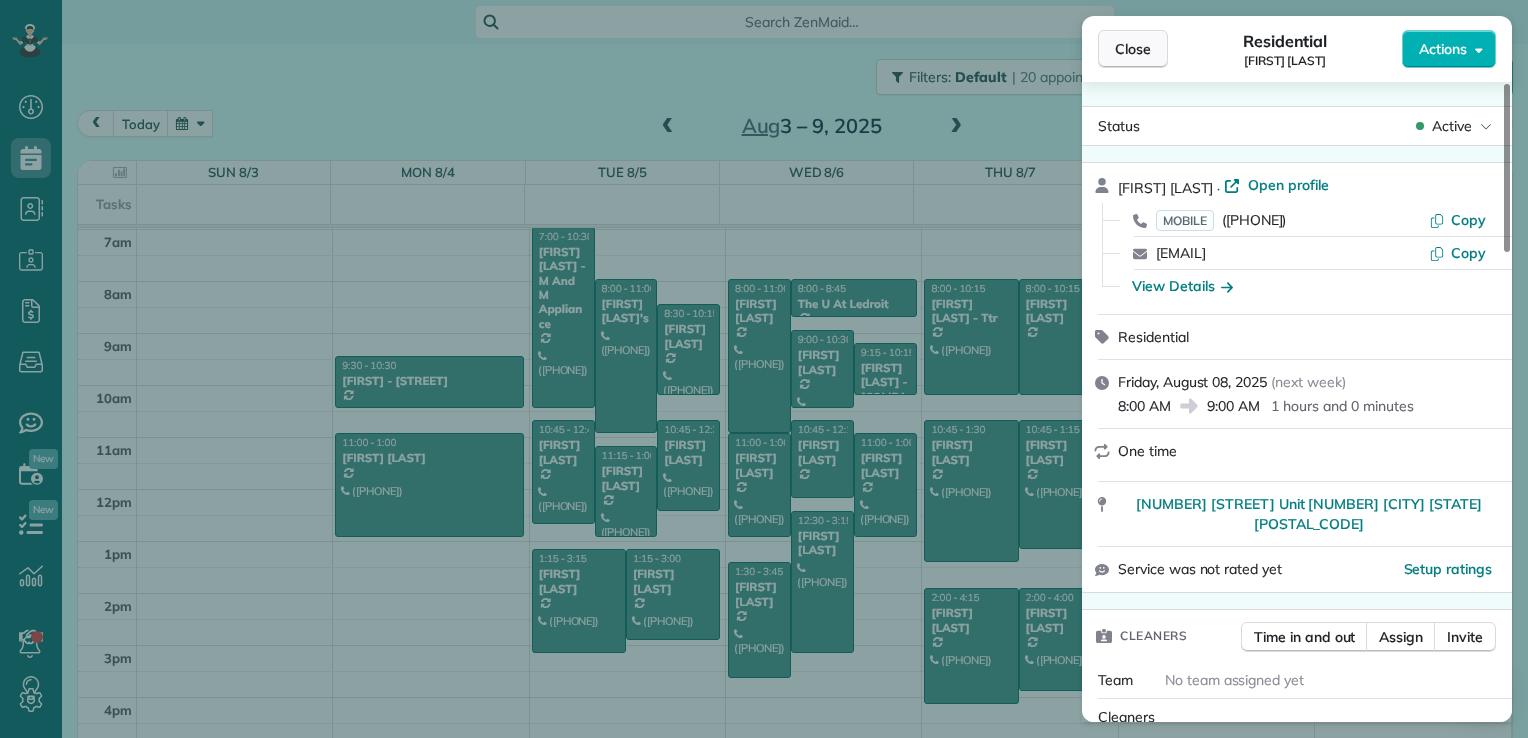 click on "Close" at bounding box center [1133, 49] 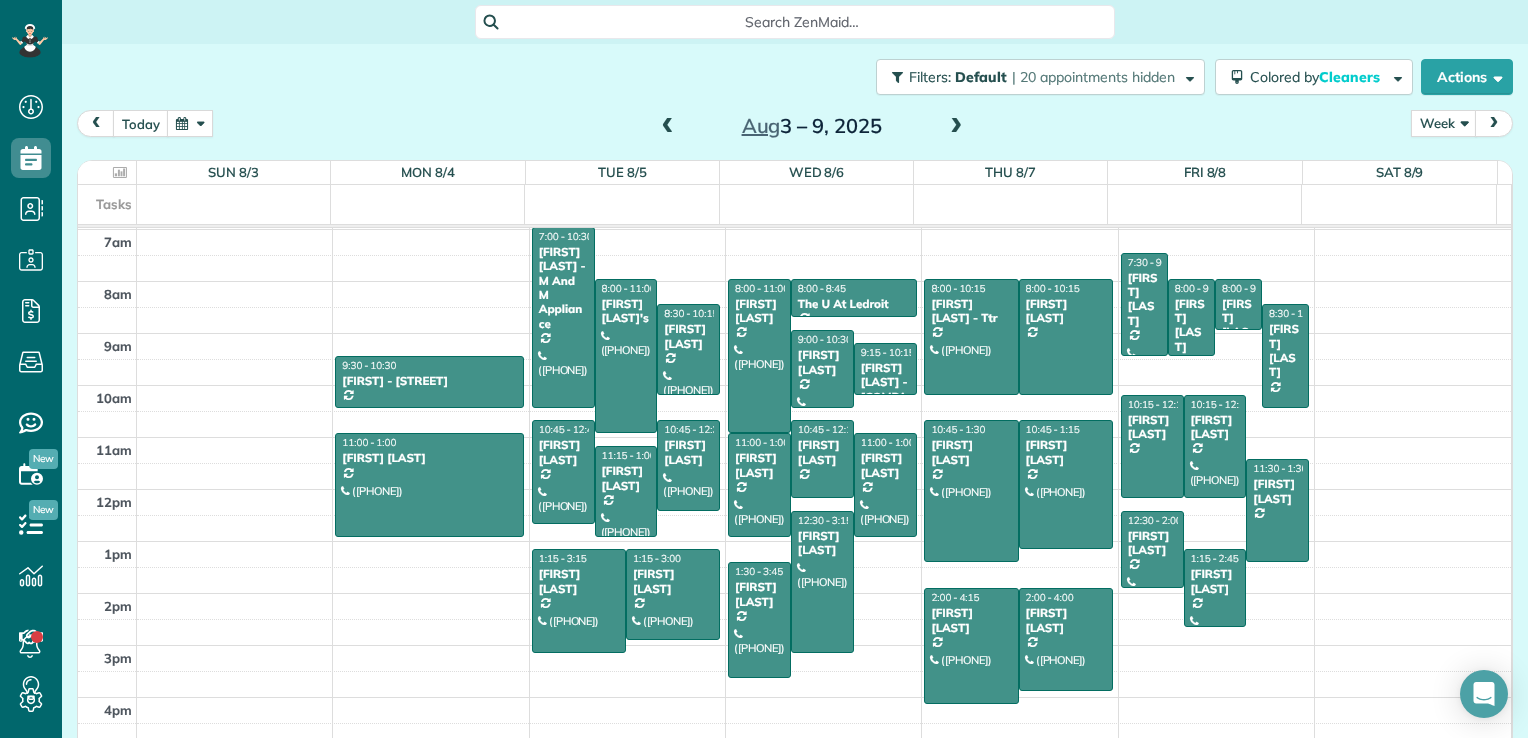 click at bounding box center [668, 127] 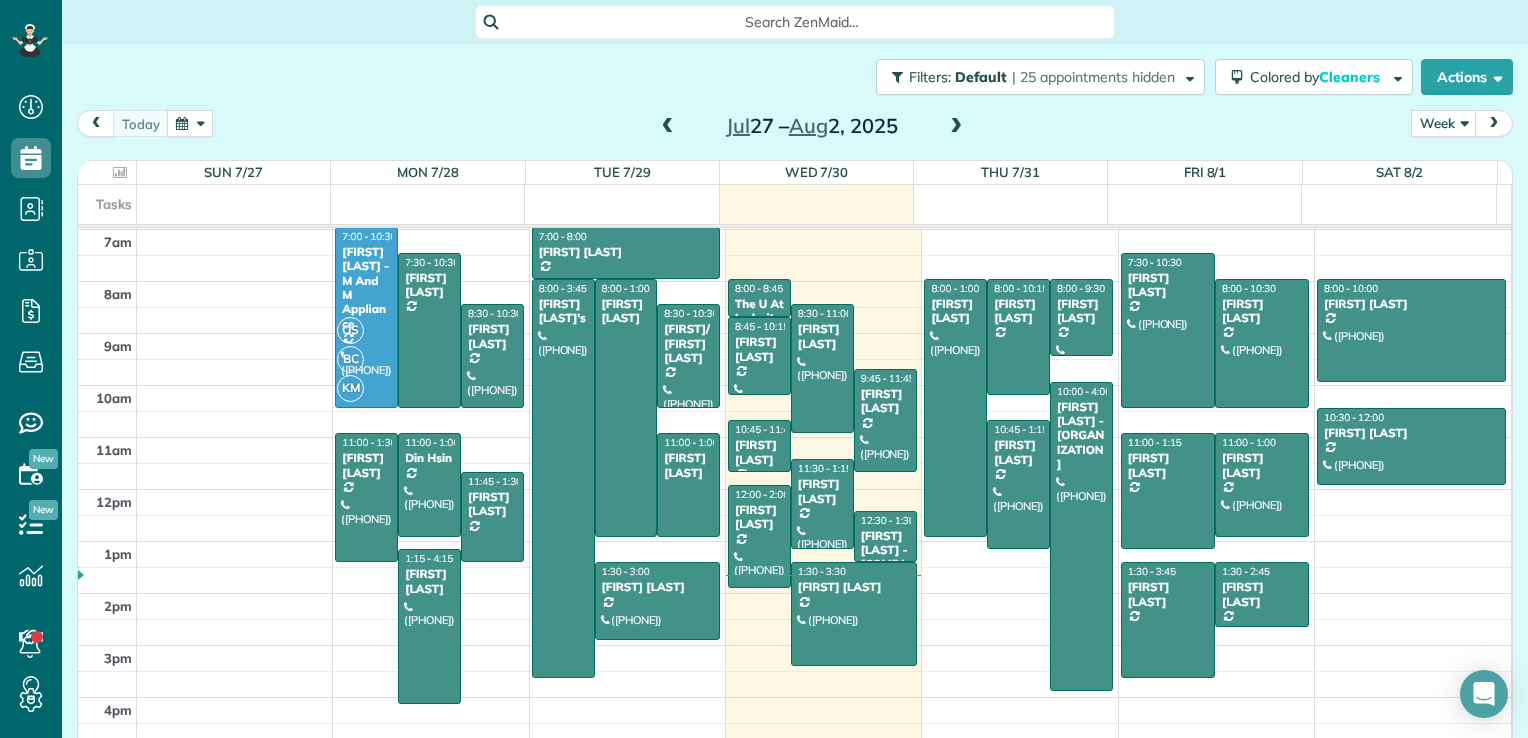 click at bounding box center [668, 127] 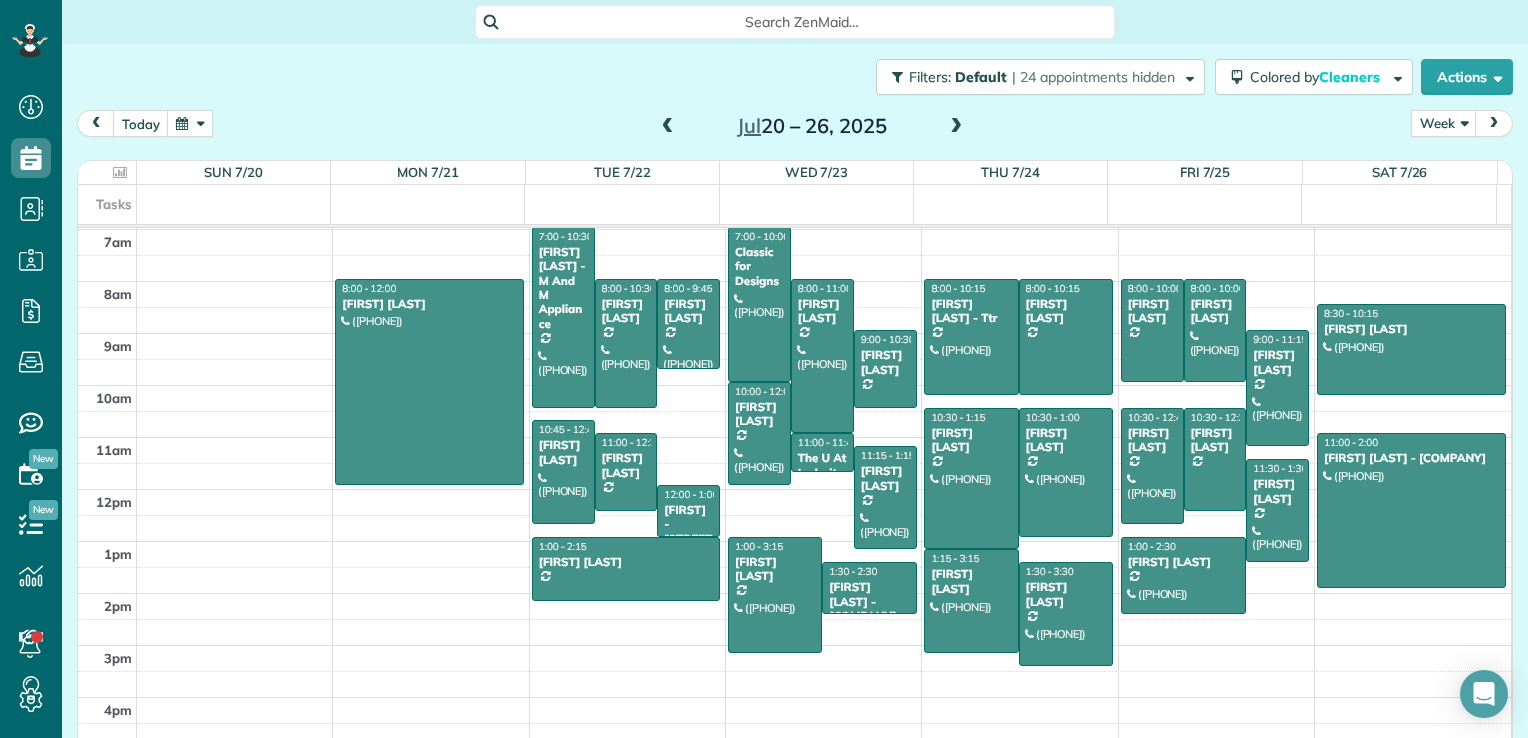 click at bounding box center [668, 127] 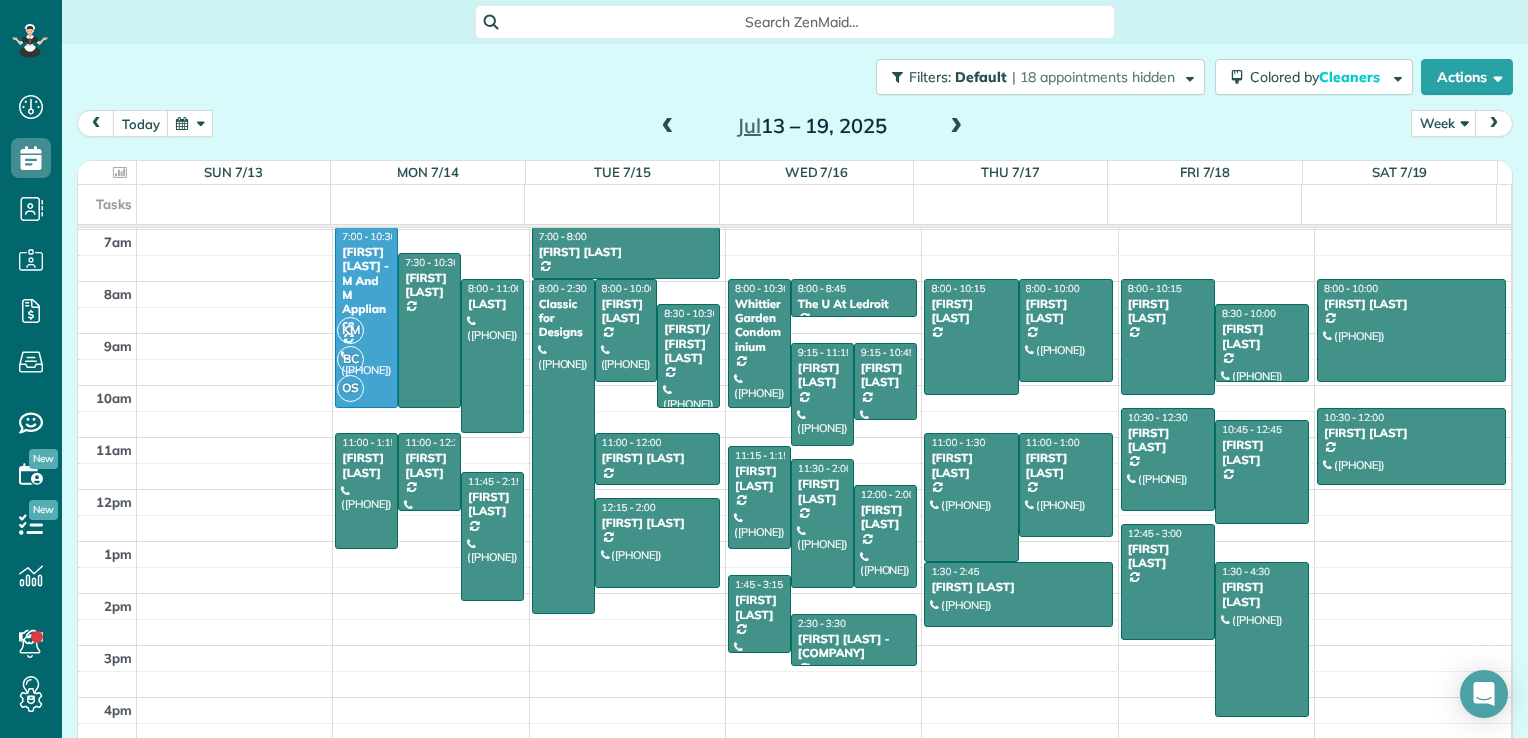 click at bounding box center (956, 127) 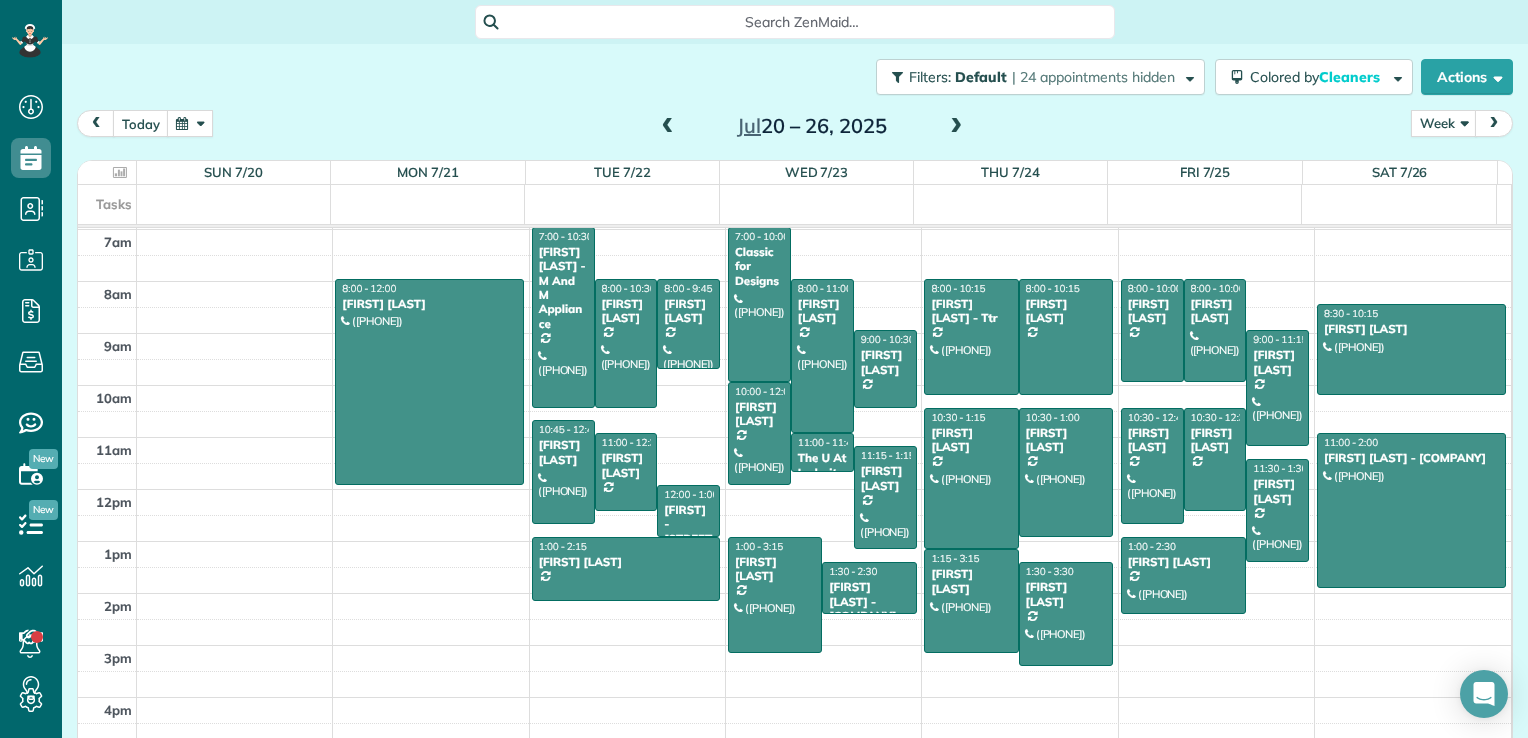 click at bounding box center [668, 127] 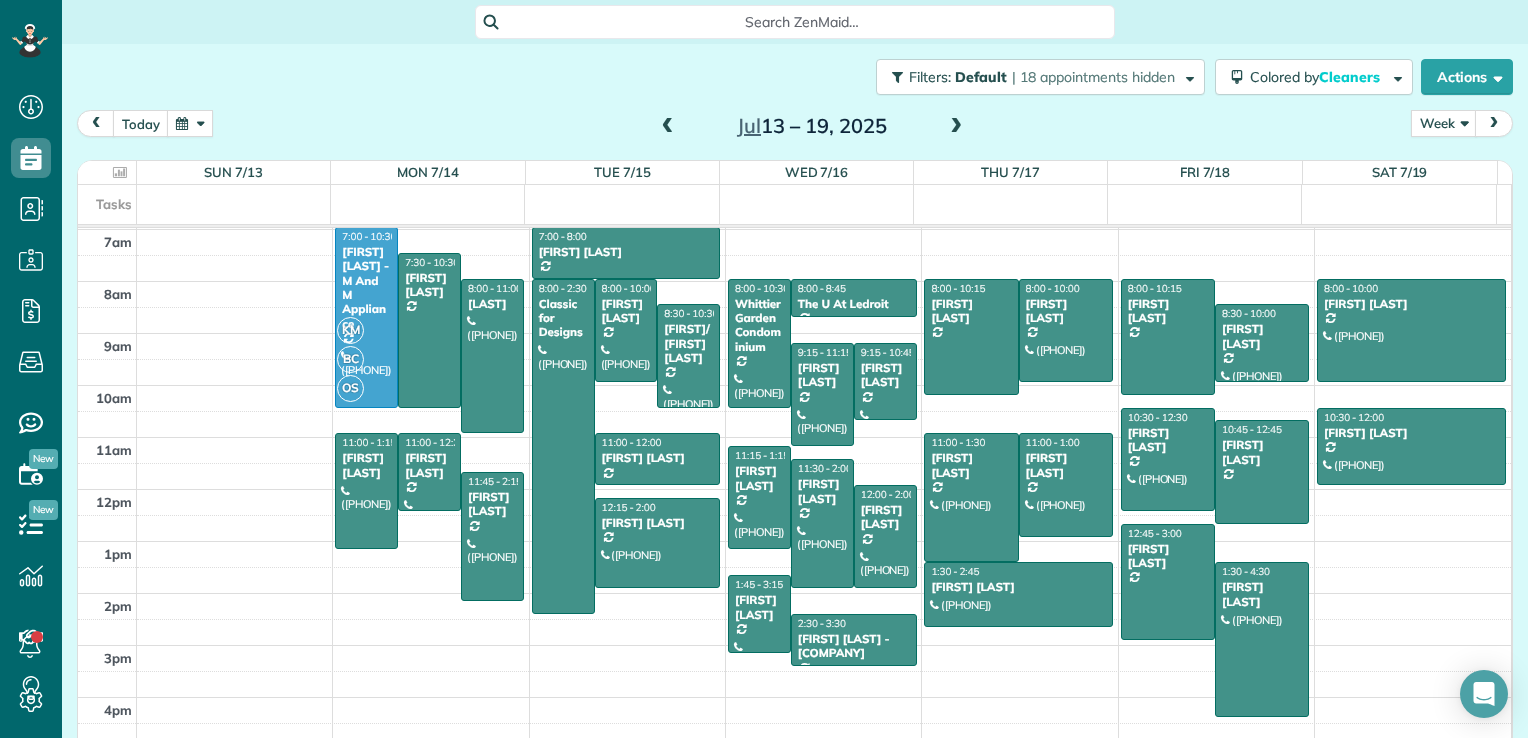 click on "today   Week Day Week Month Jul  13 – 19, 2025" at bounding box center (795, 128) 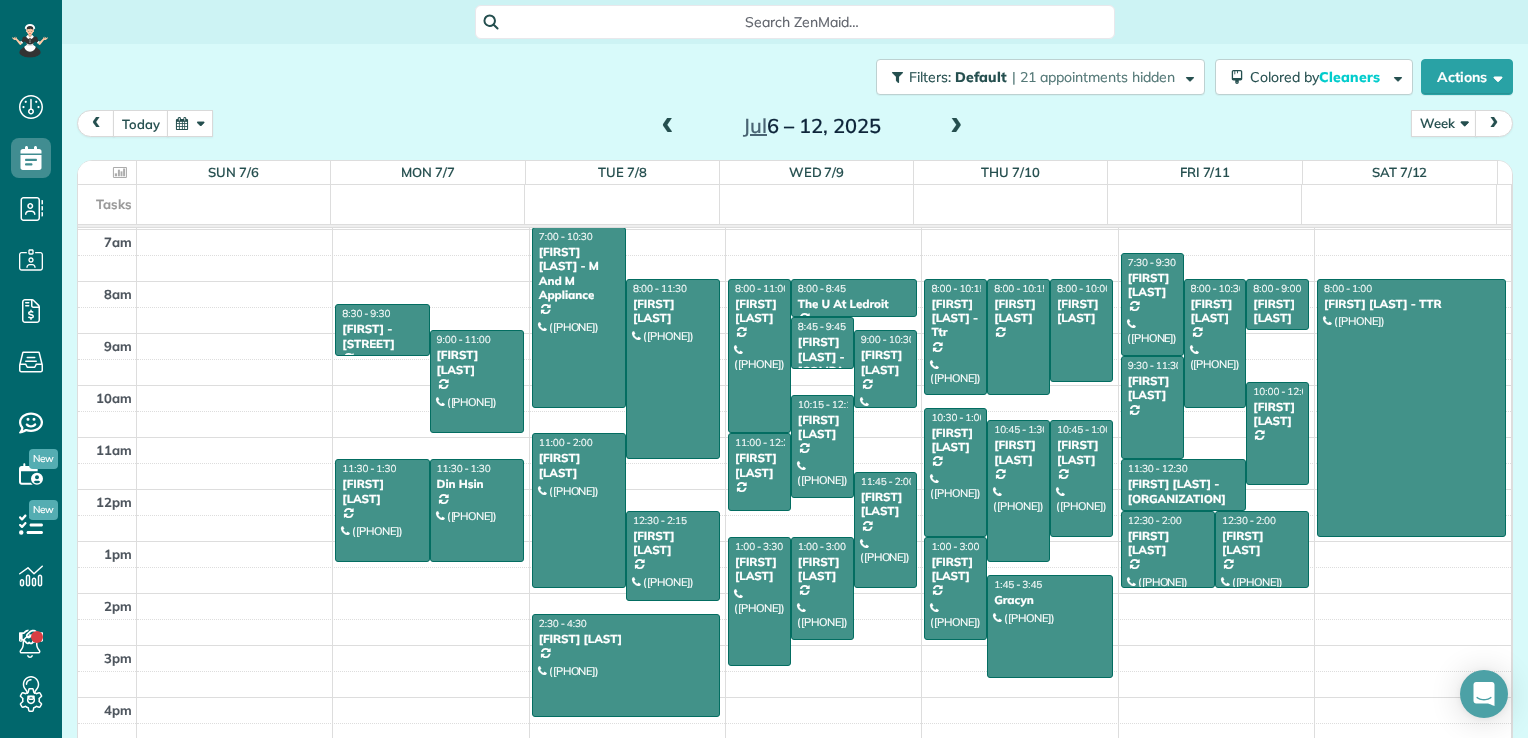 click at bounding box center [668, 127] 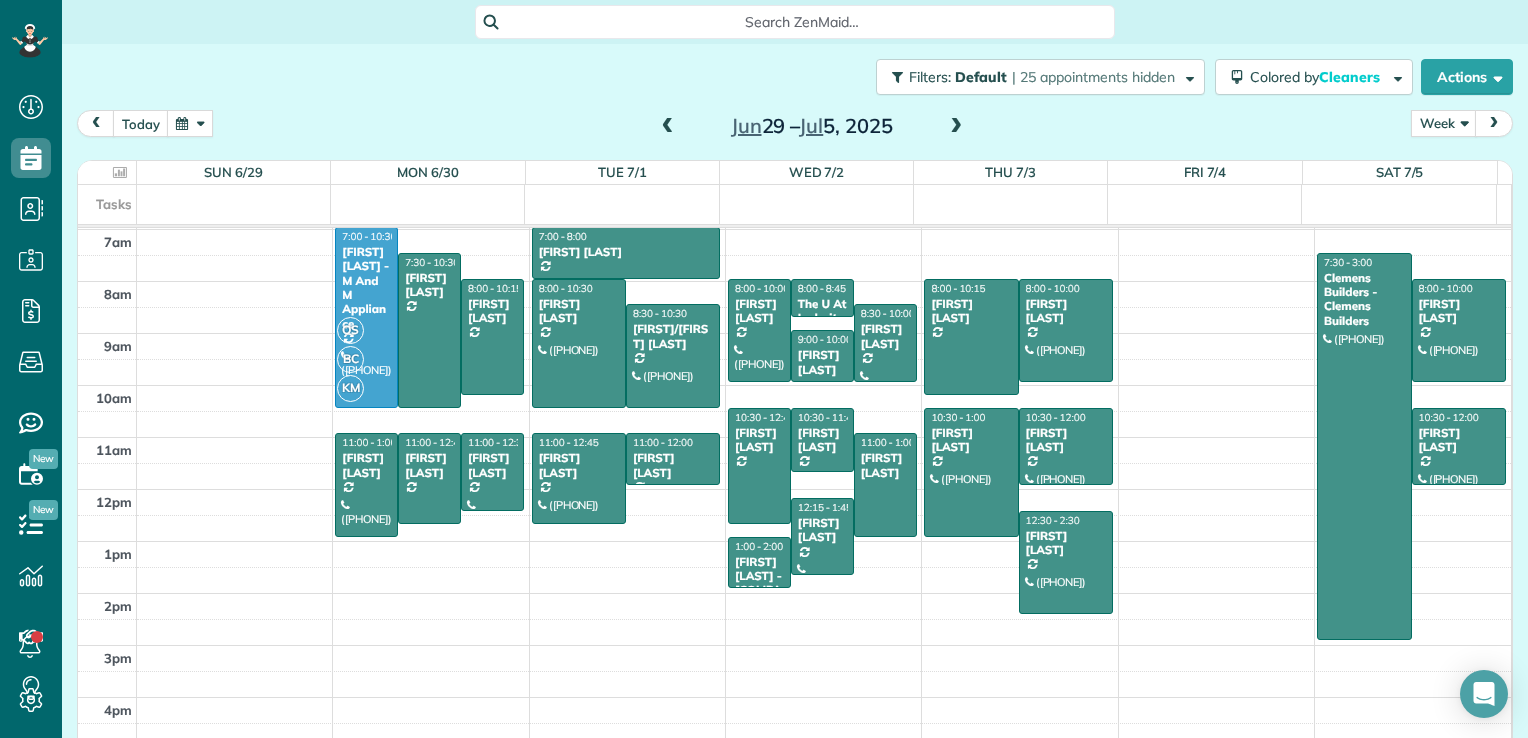 click at bounding box center [956, 127] 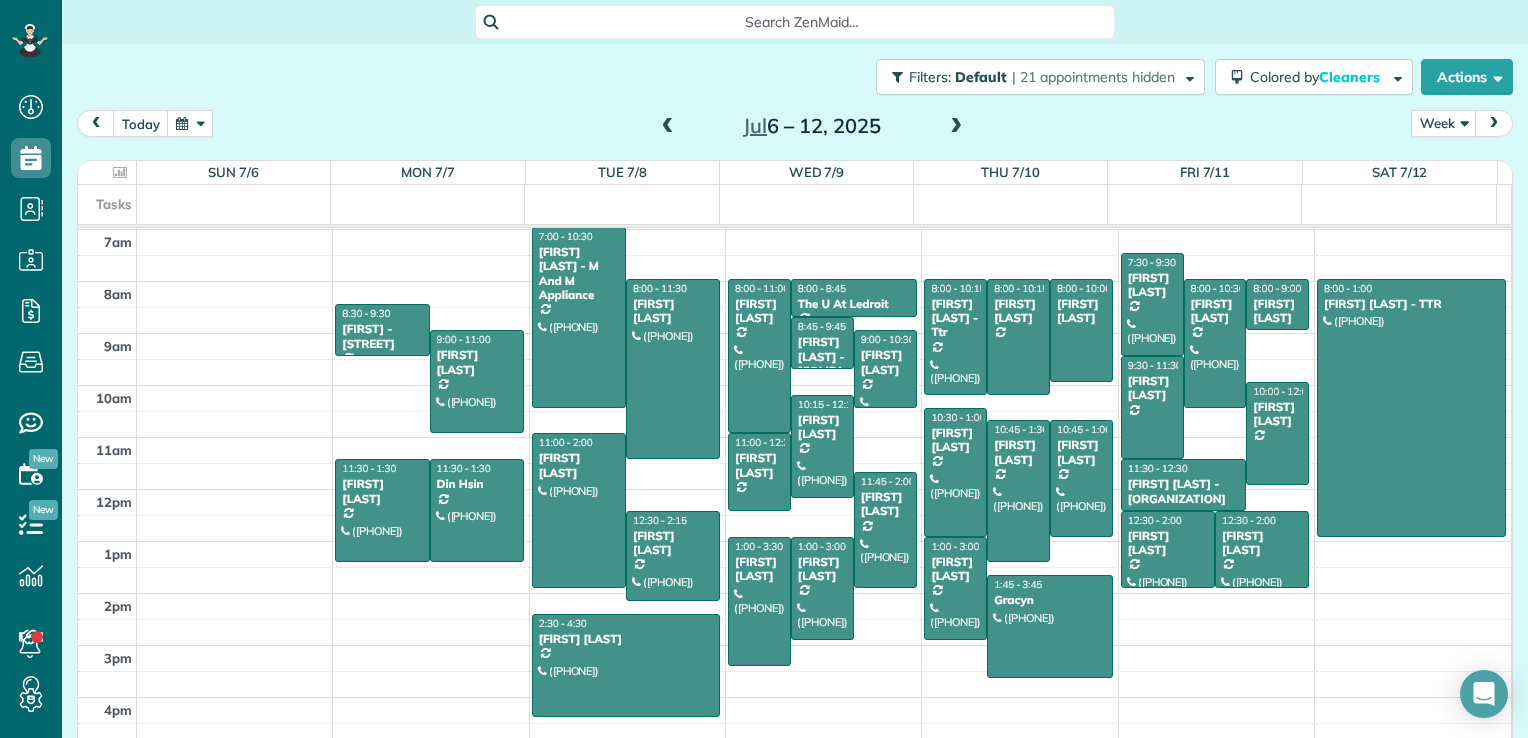 click at bounding box center [956, 127] 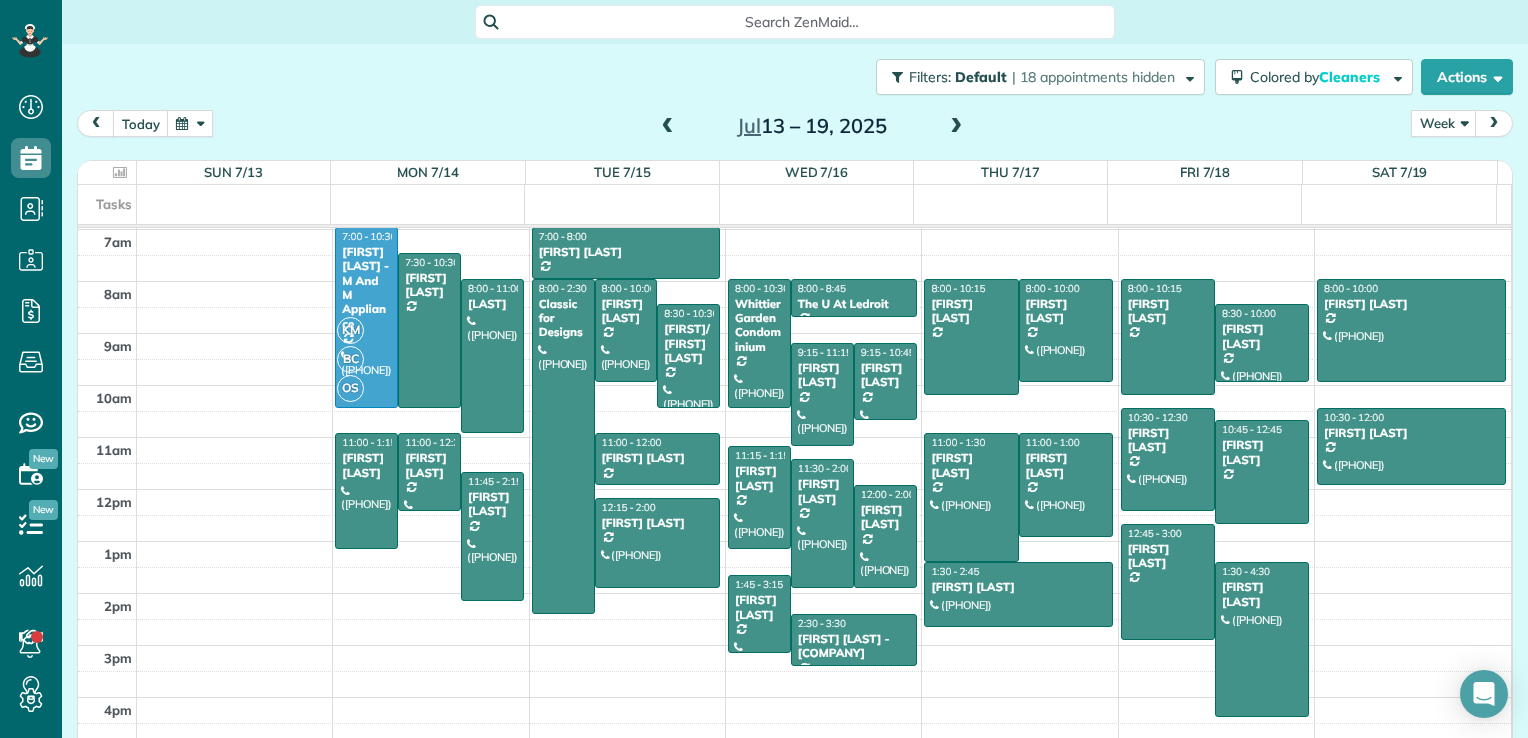 click at bounding box center (956, 127) 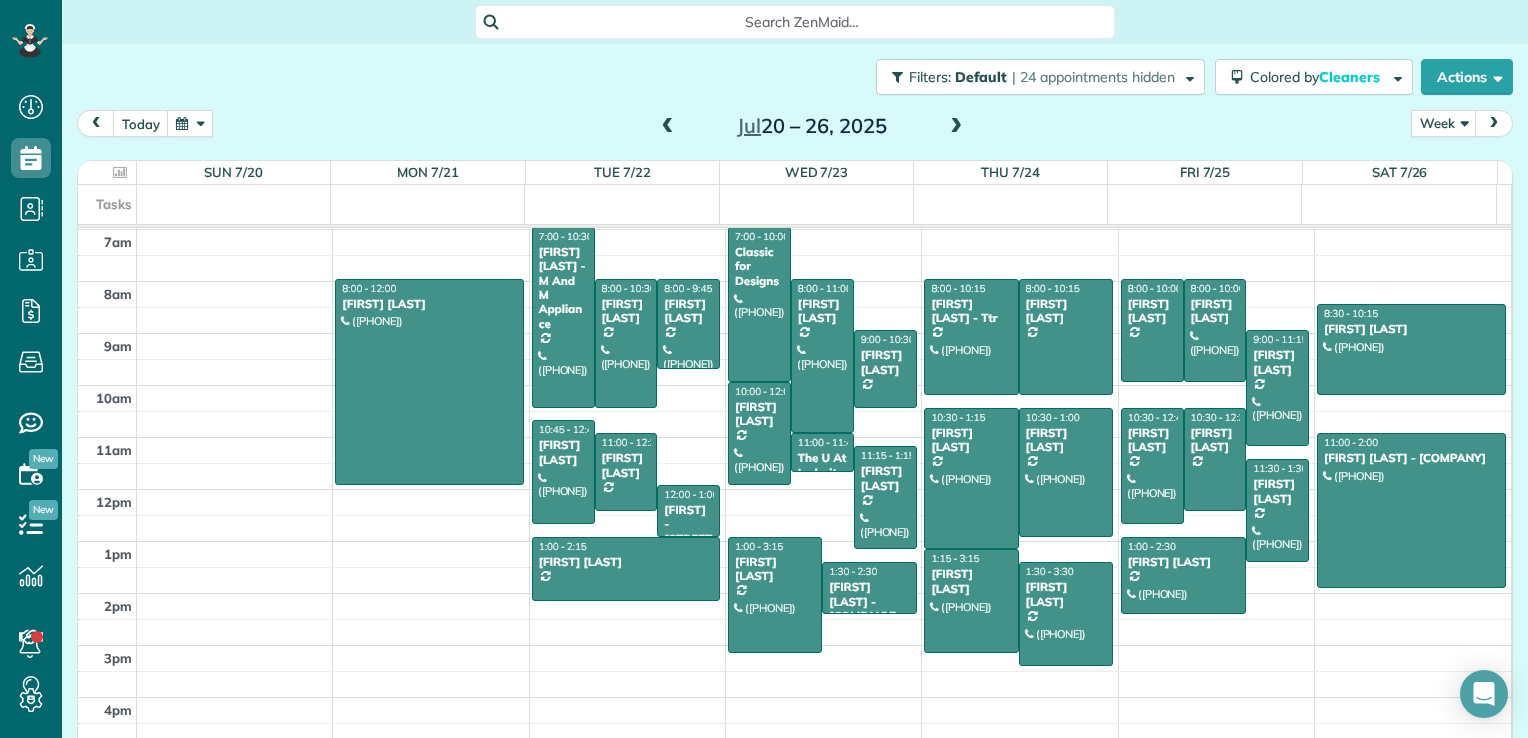 click at bounding box center (956, 127) 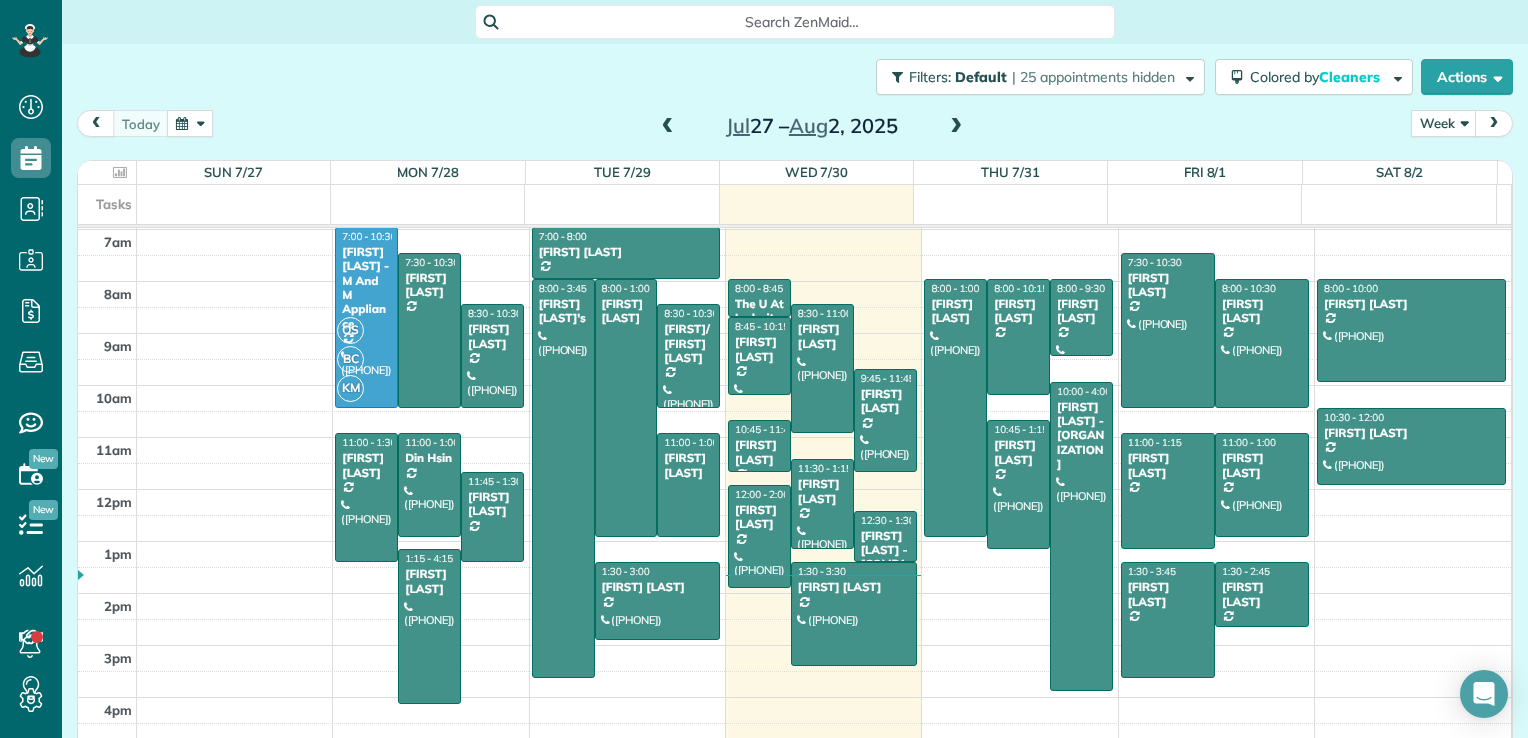click at bounding box center (956, 127) 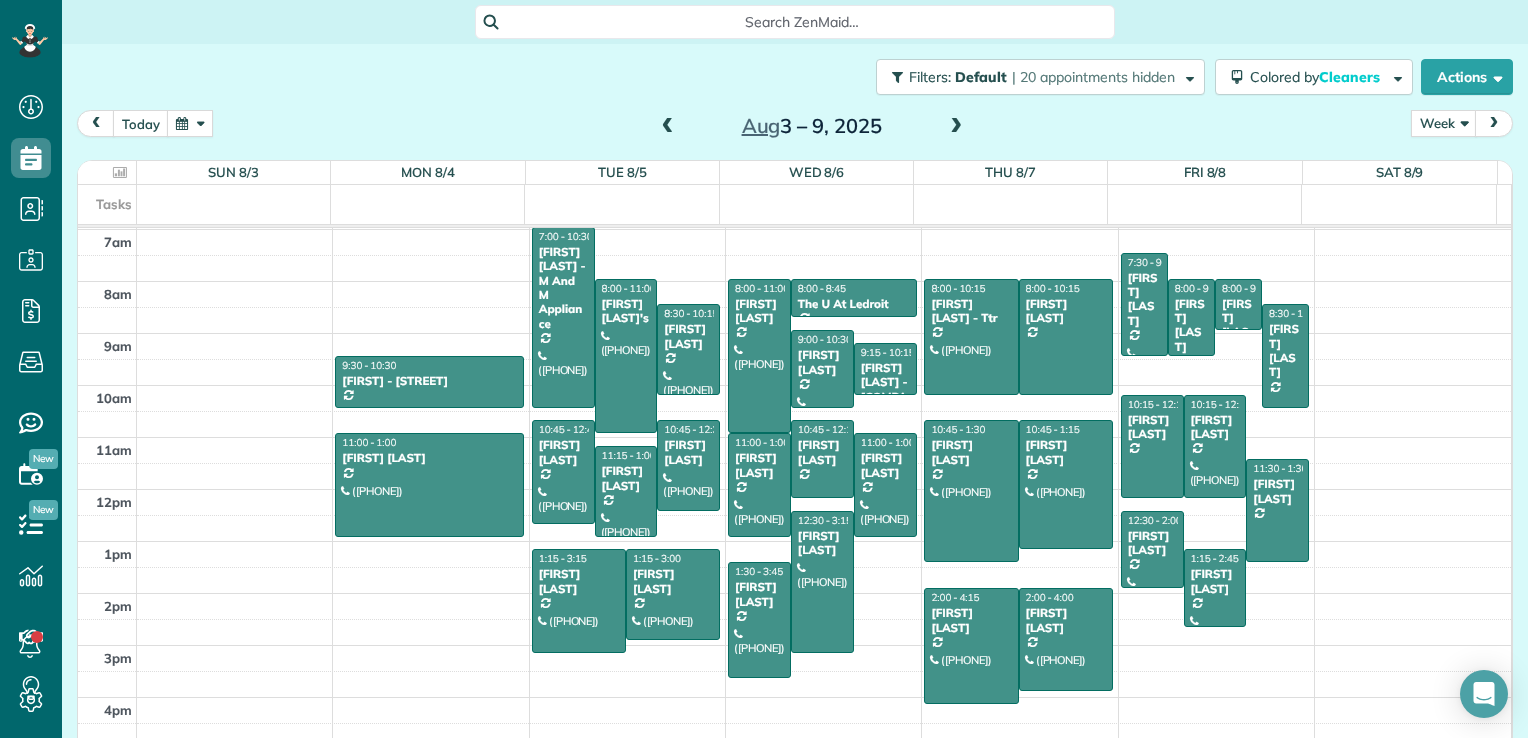 click on "Aug  3 – 9, 2025" at bounding box center [812, 126] 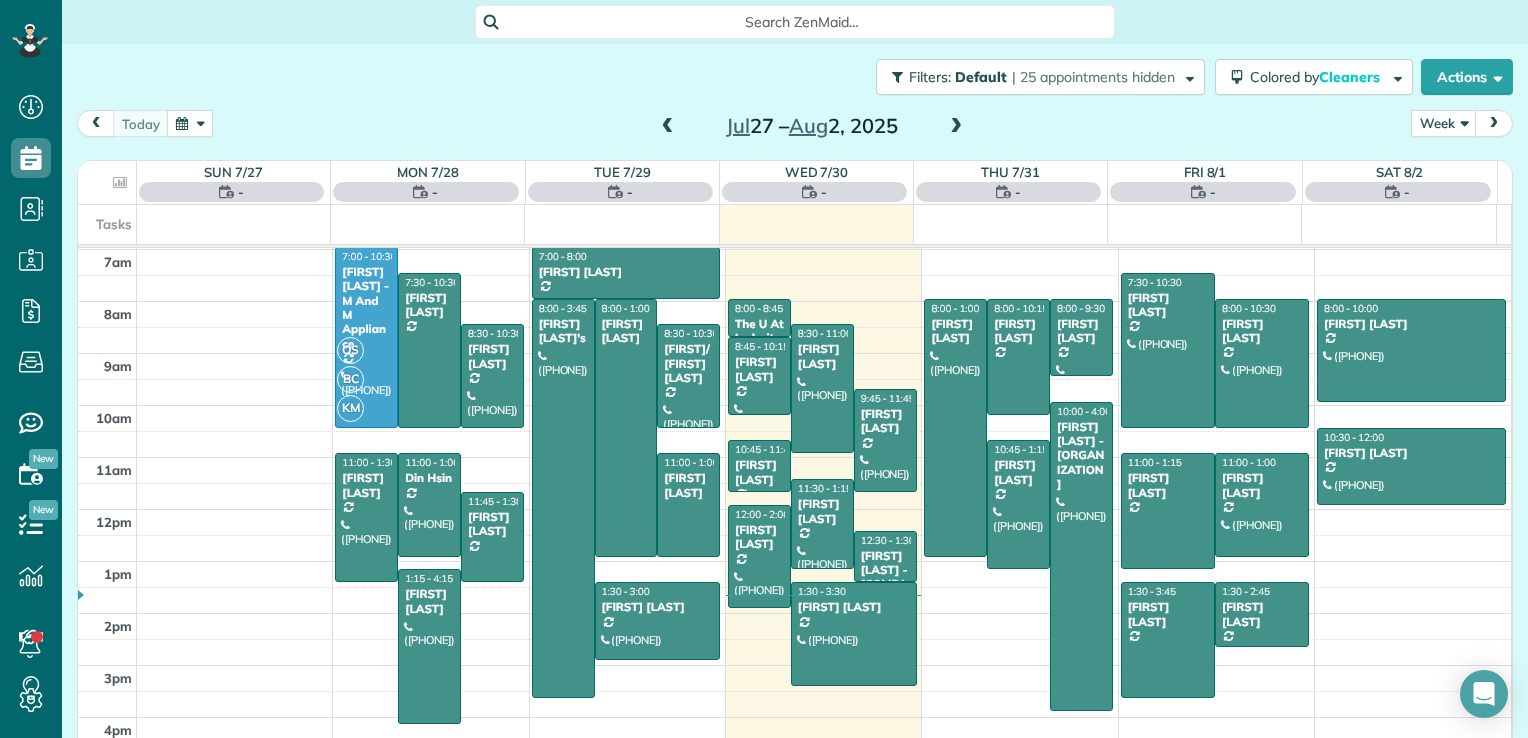 click at bounding box center [668, 127] 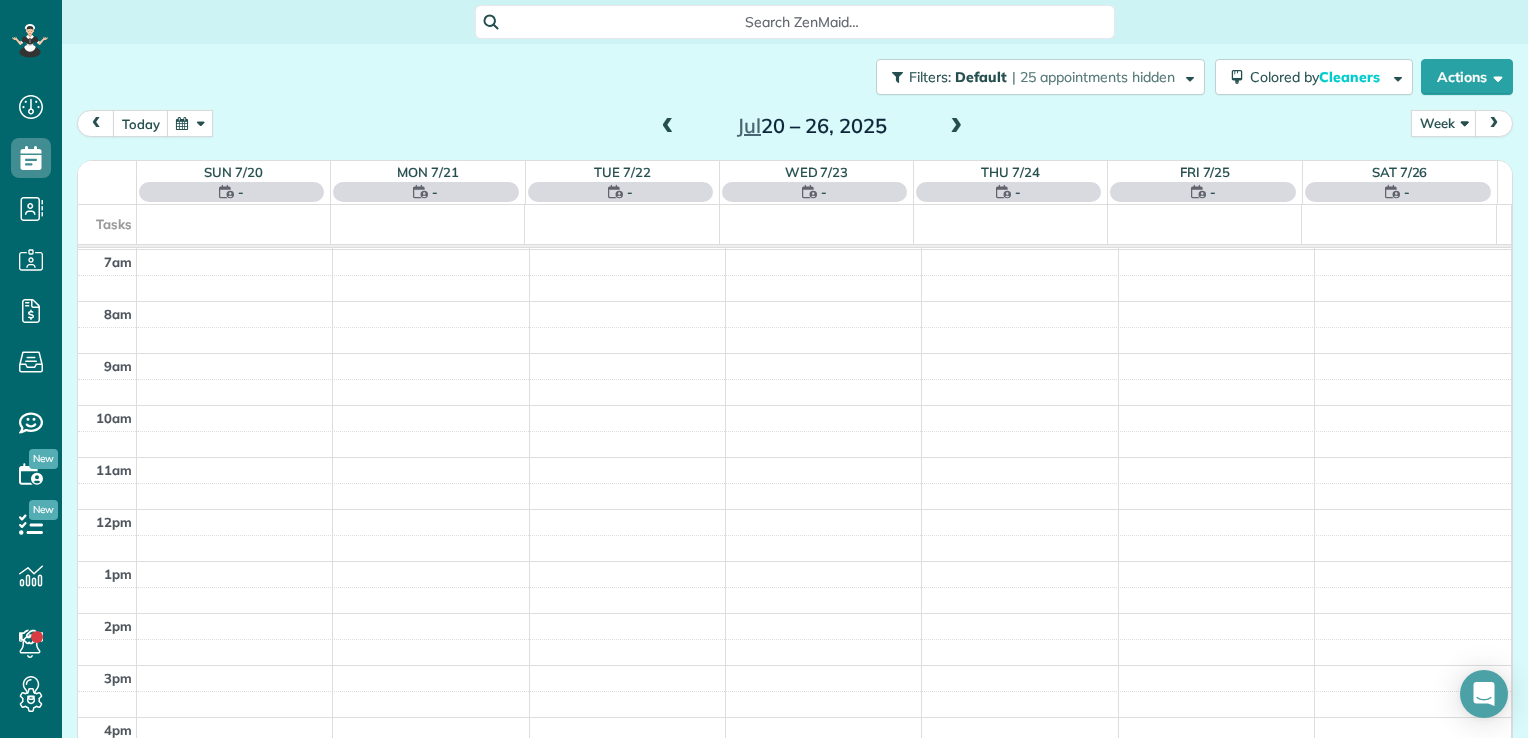 click at bounding box center (668, 127) 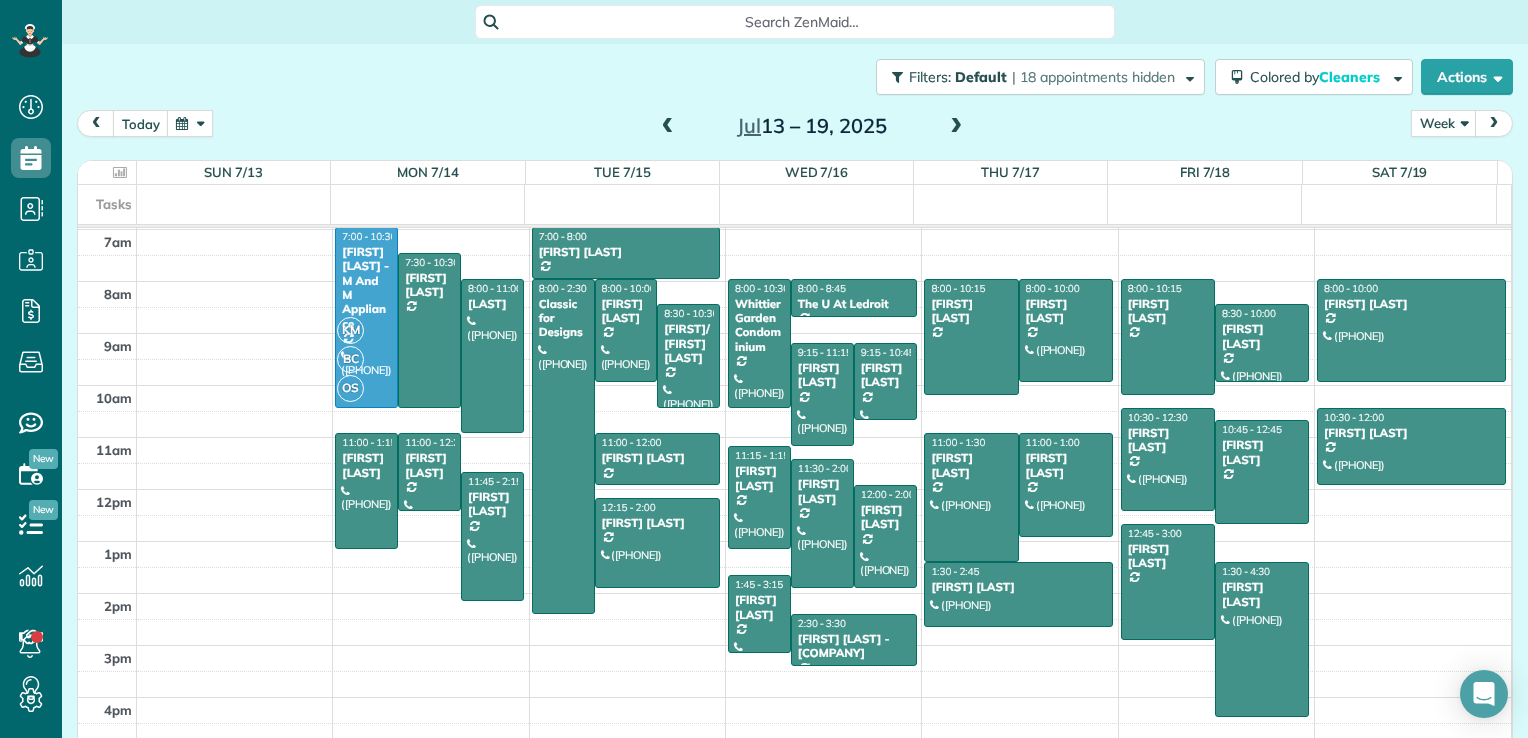 click at bounding box center [668, 127] 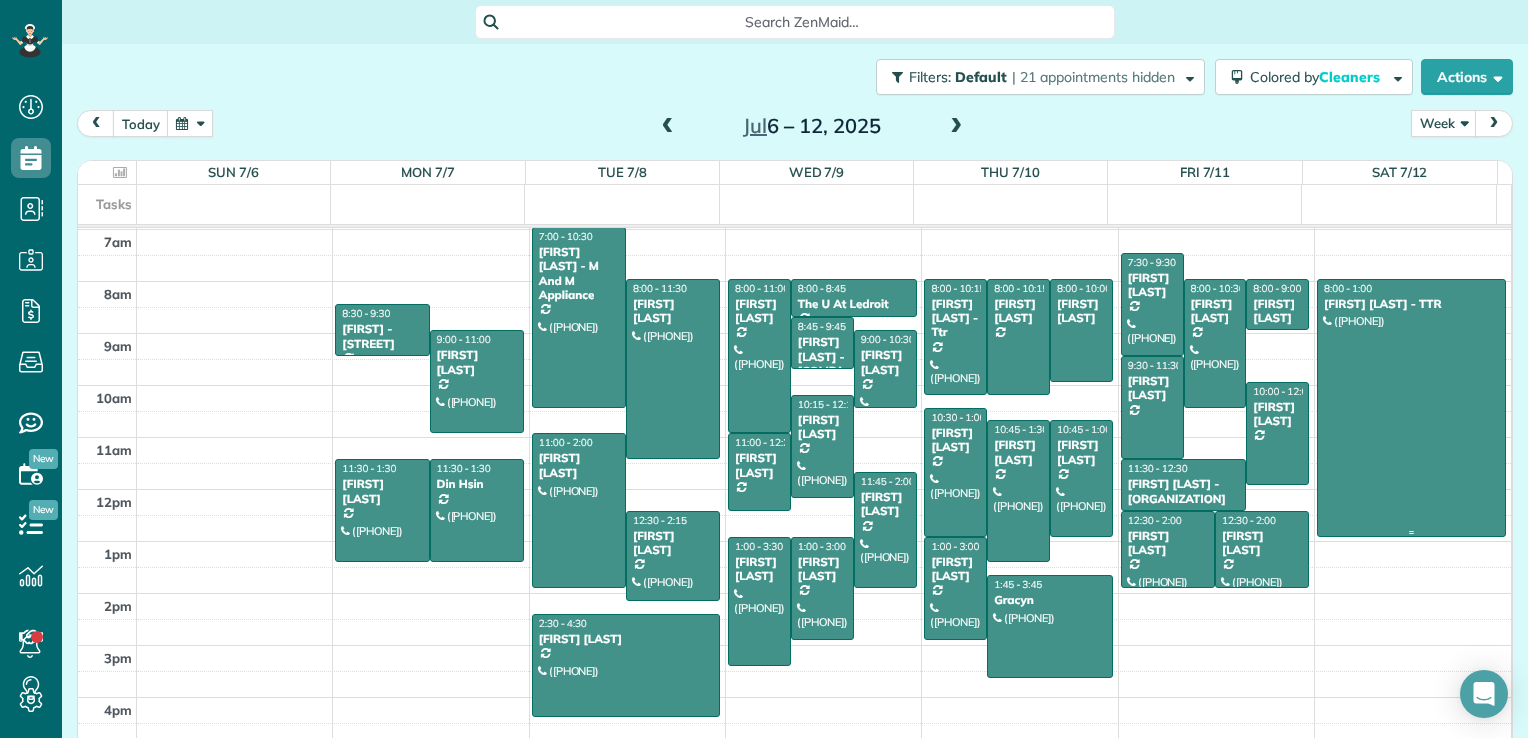 click at bounding box center [1411, 408] 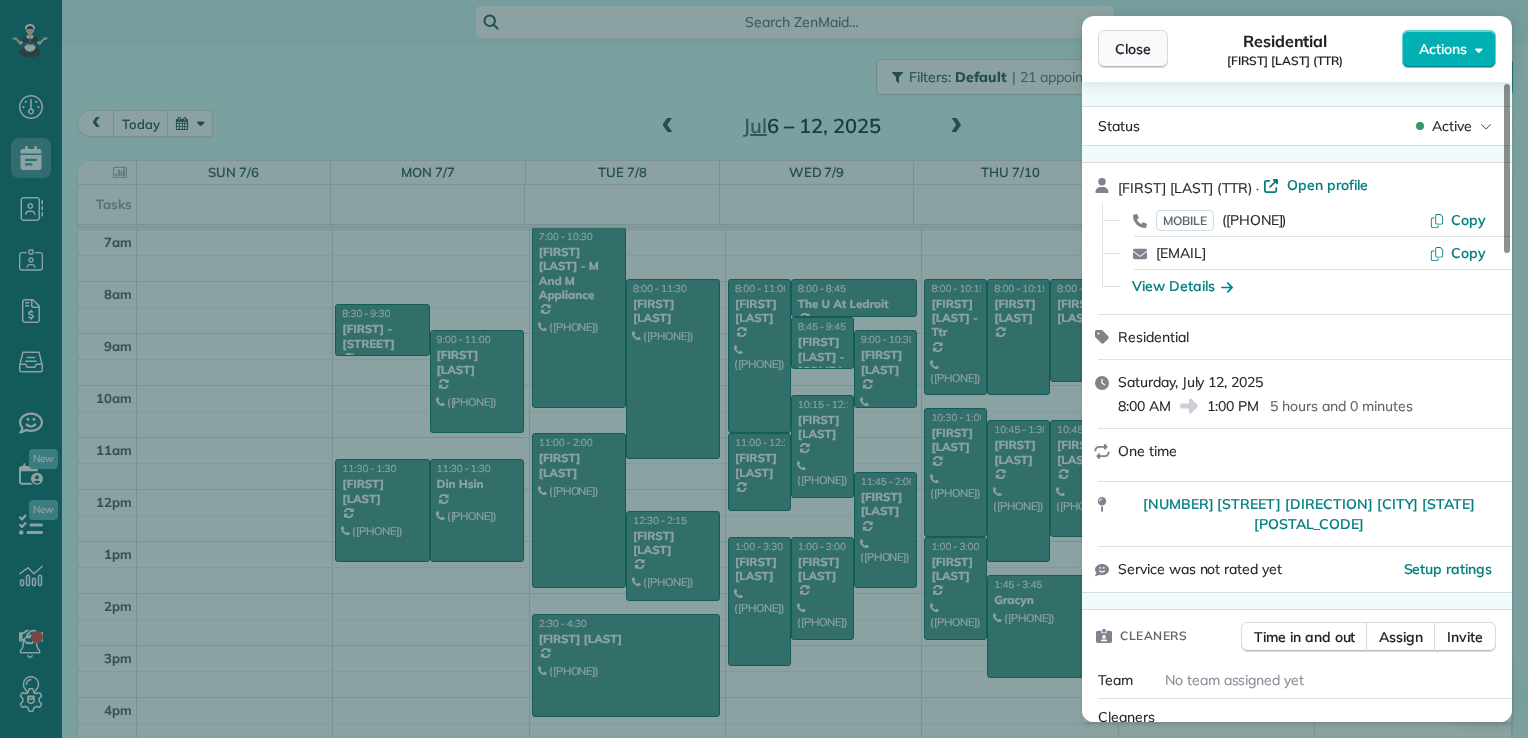 click on "Close" at bounding box center [1133, 49] 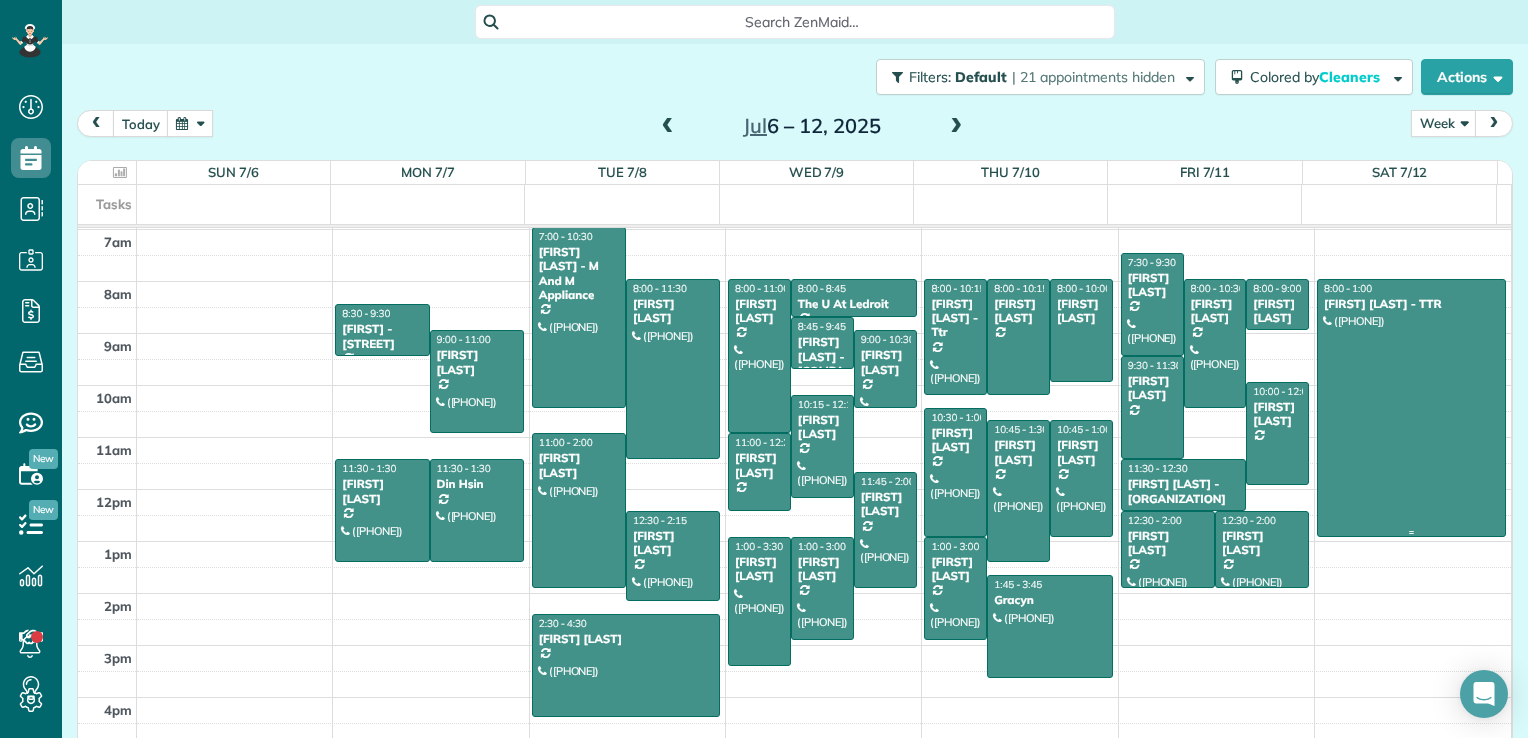 click at bounding box center [1411, 408] 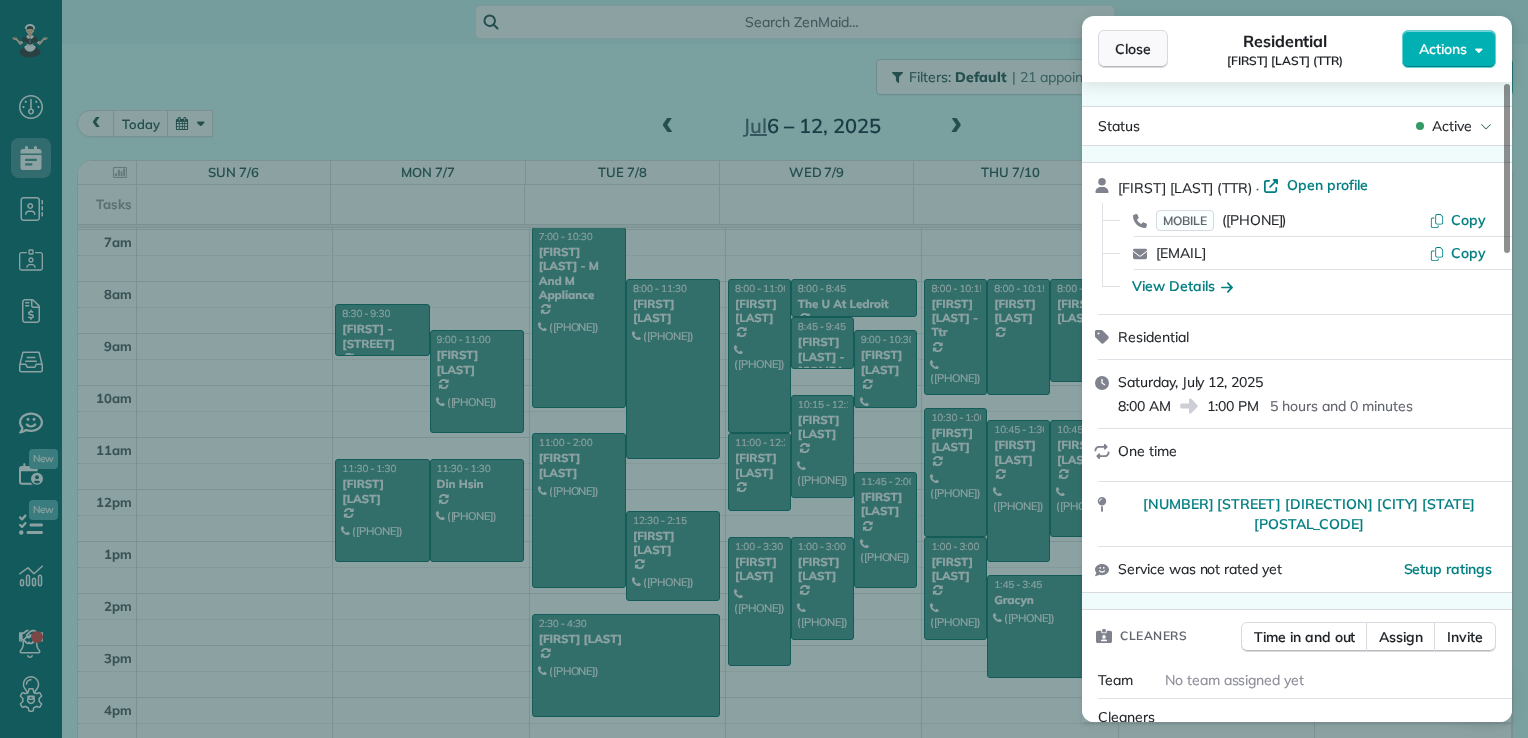 click on "Close" at bounding box center [1133, 49] 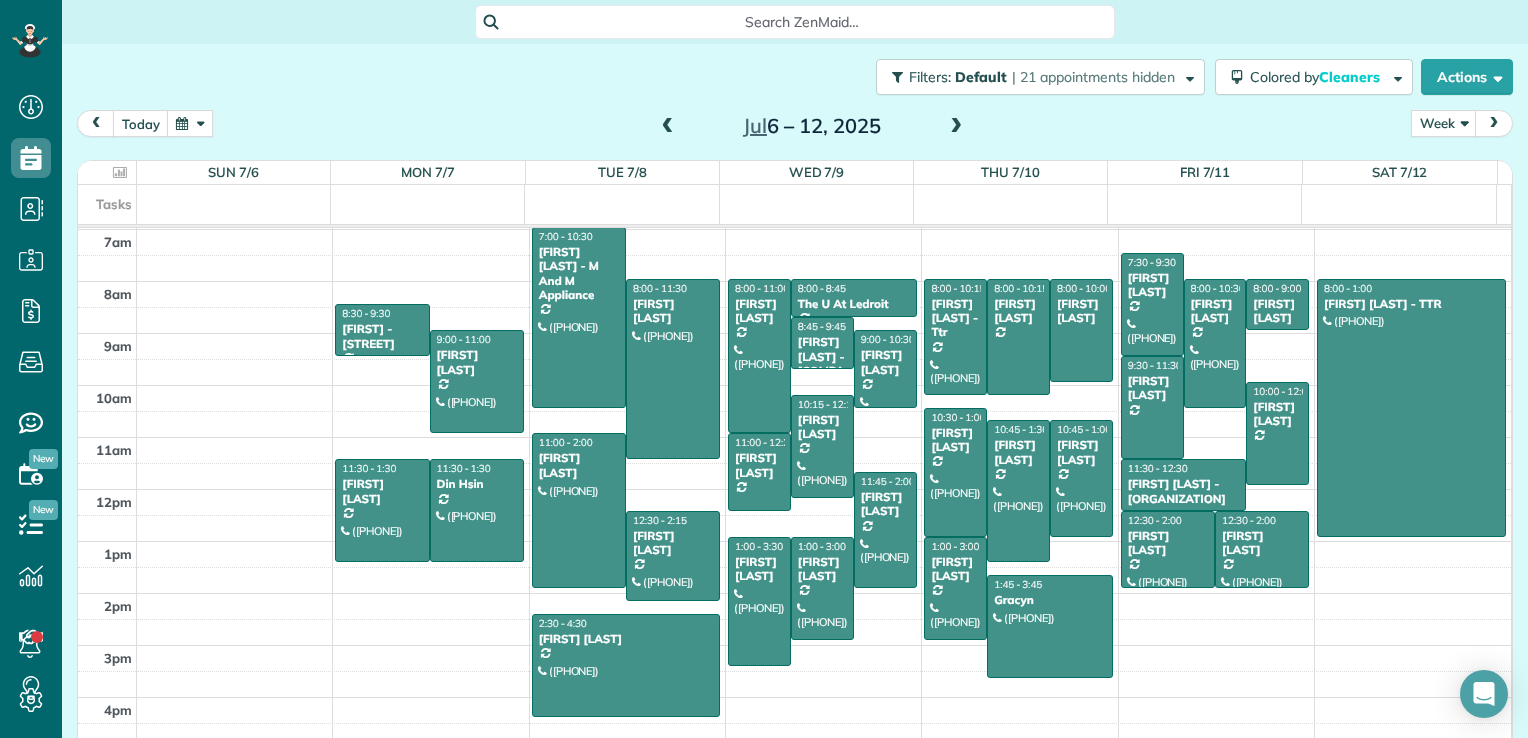 click at bounding box center (956, 127) 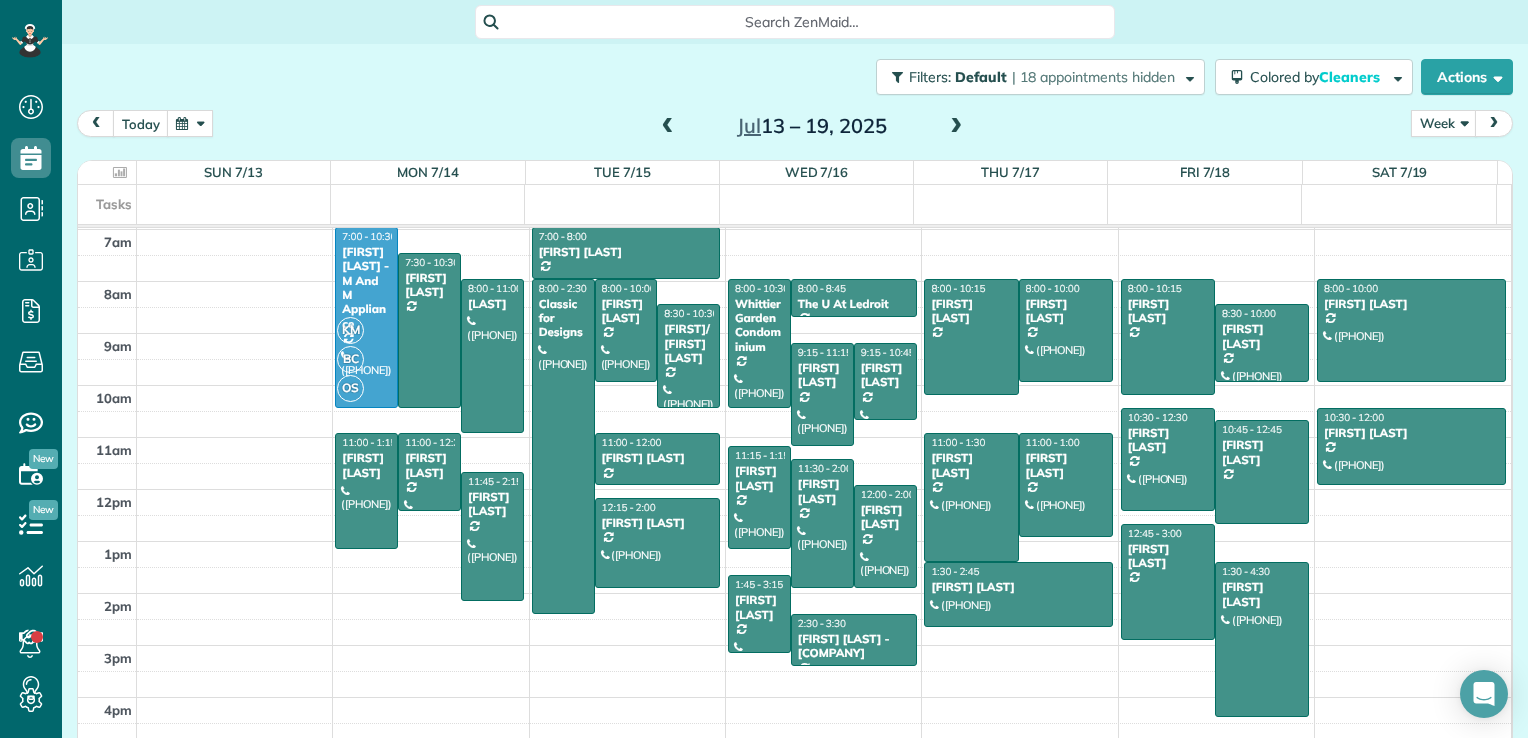click at bounding box center (956, 127) 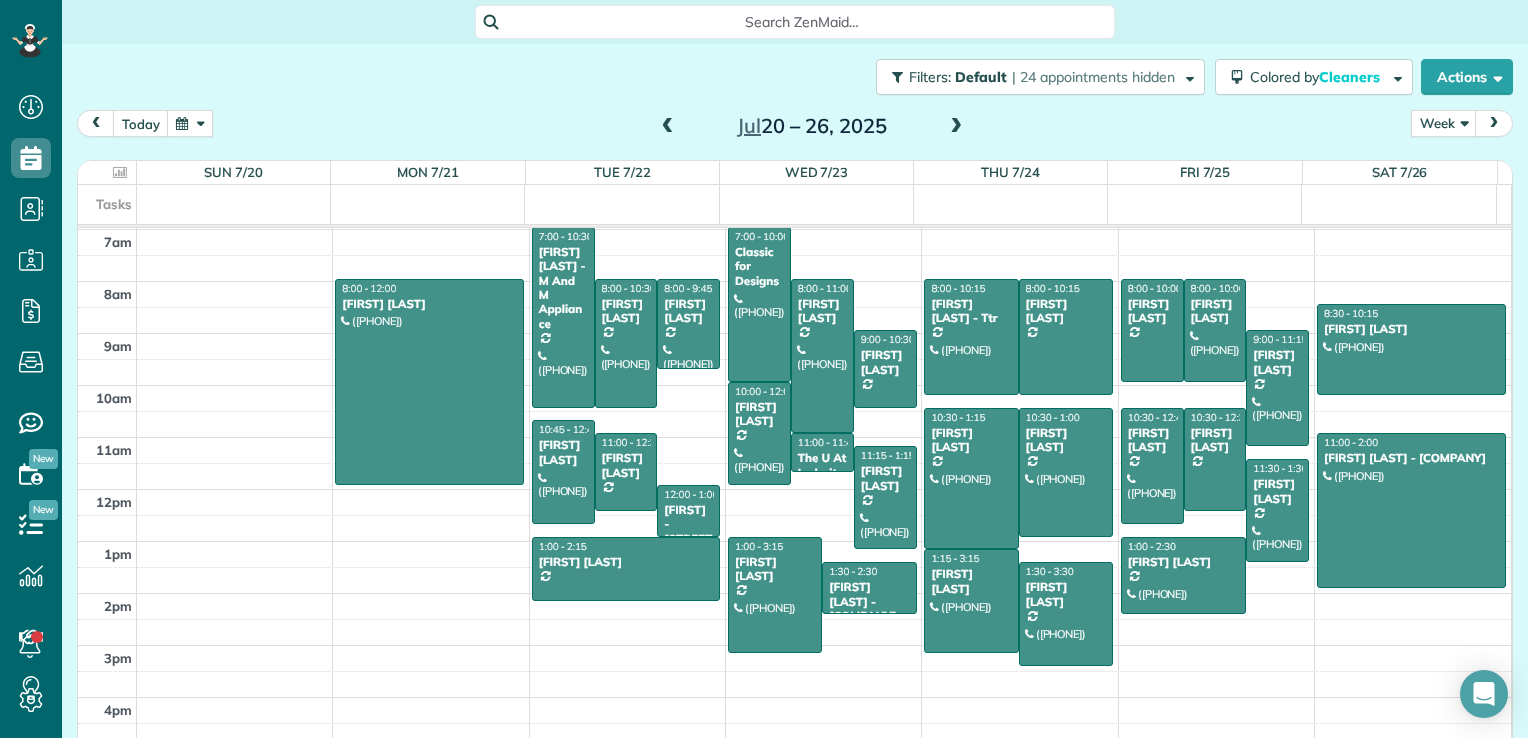 click at bounding box center (956, 127) 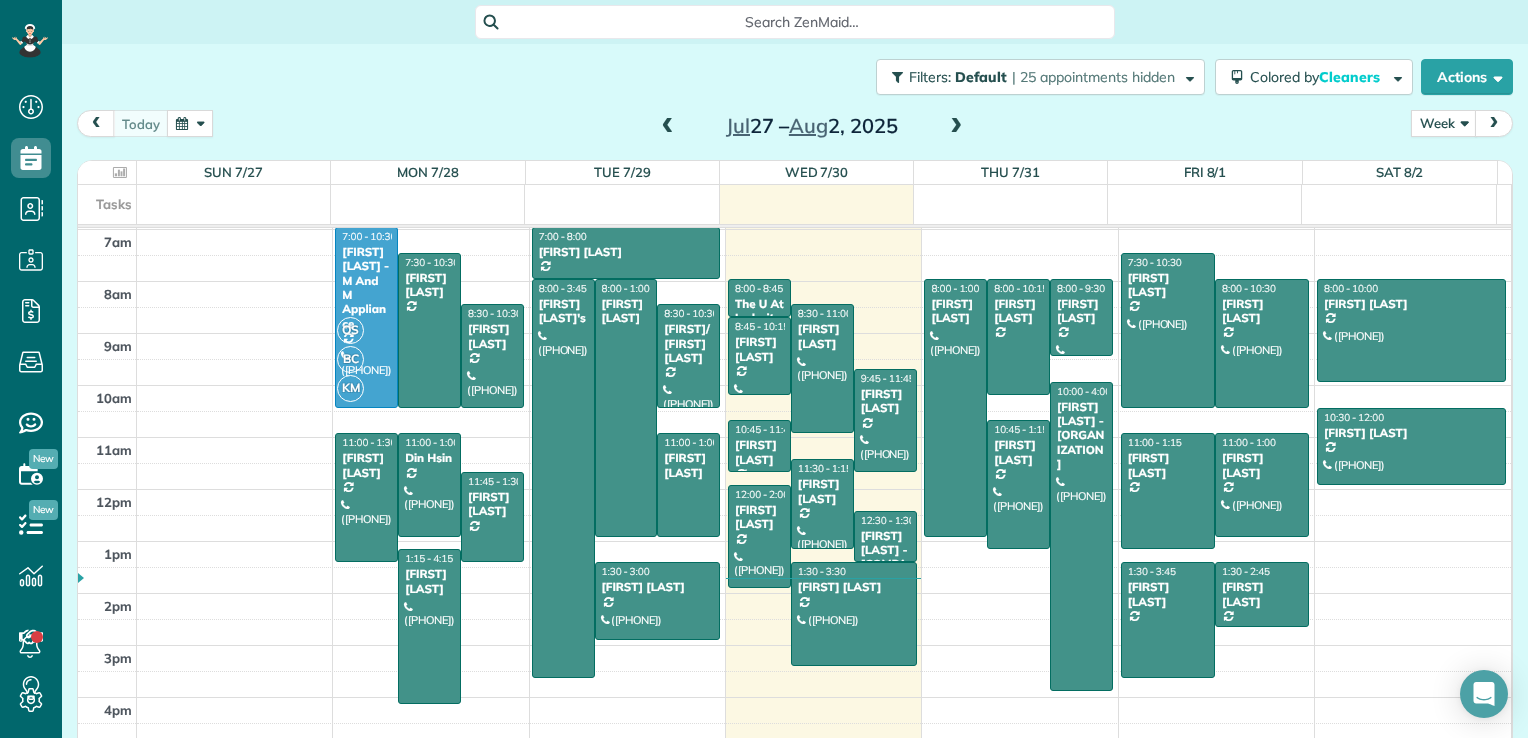 click at bounding box center (956, 127) 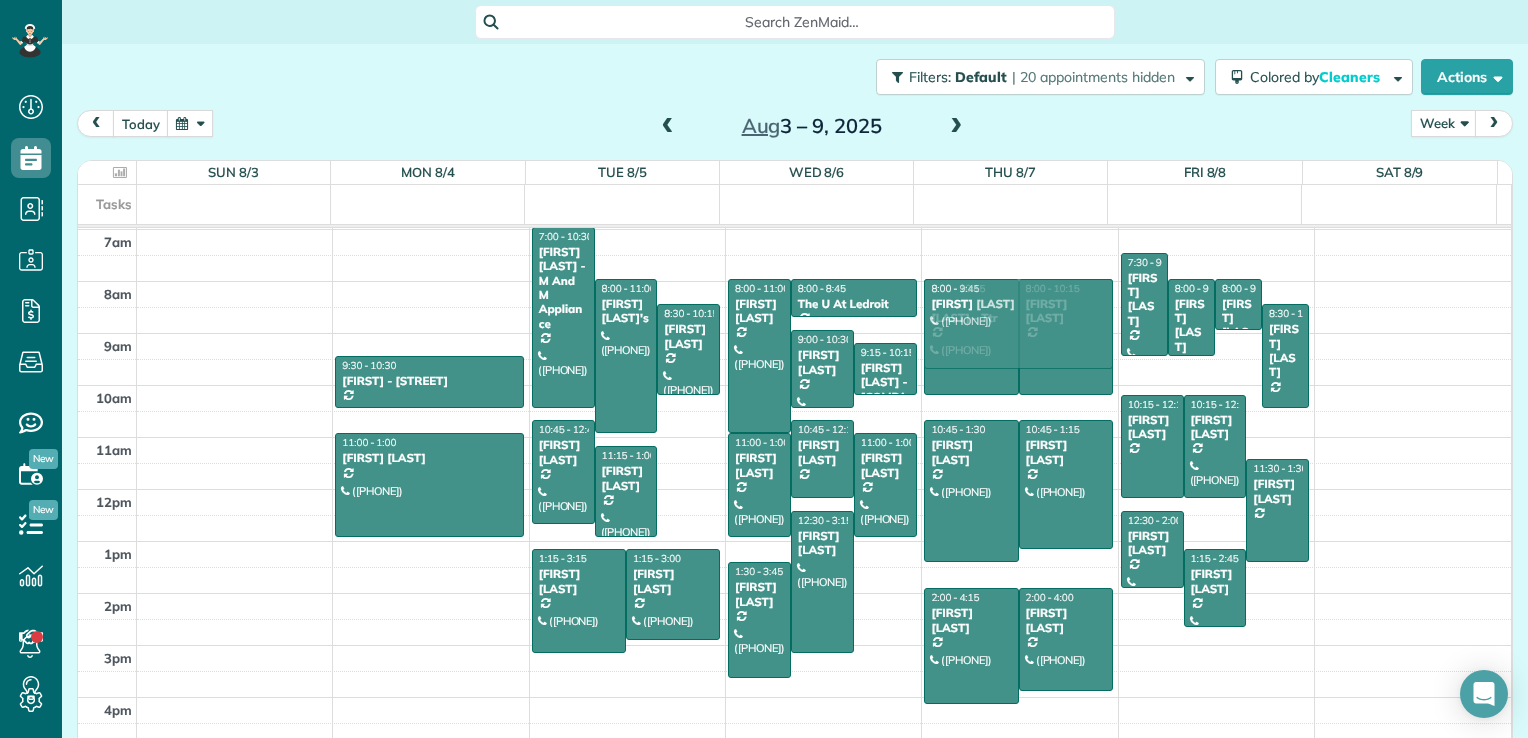 drag, startPoint x: 663, startPoint y: 460, endPoint x: 1026, endPoint y: 312, distance: 392.01147 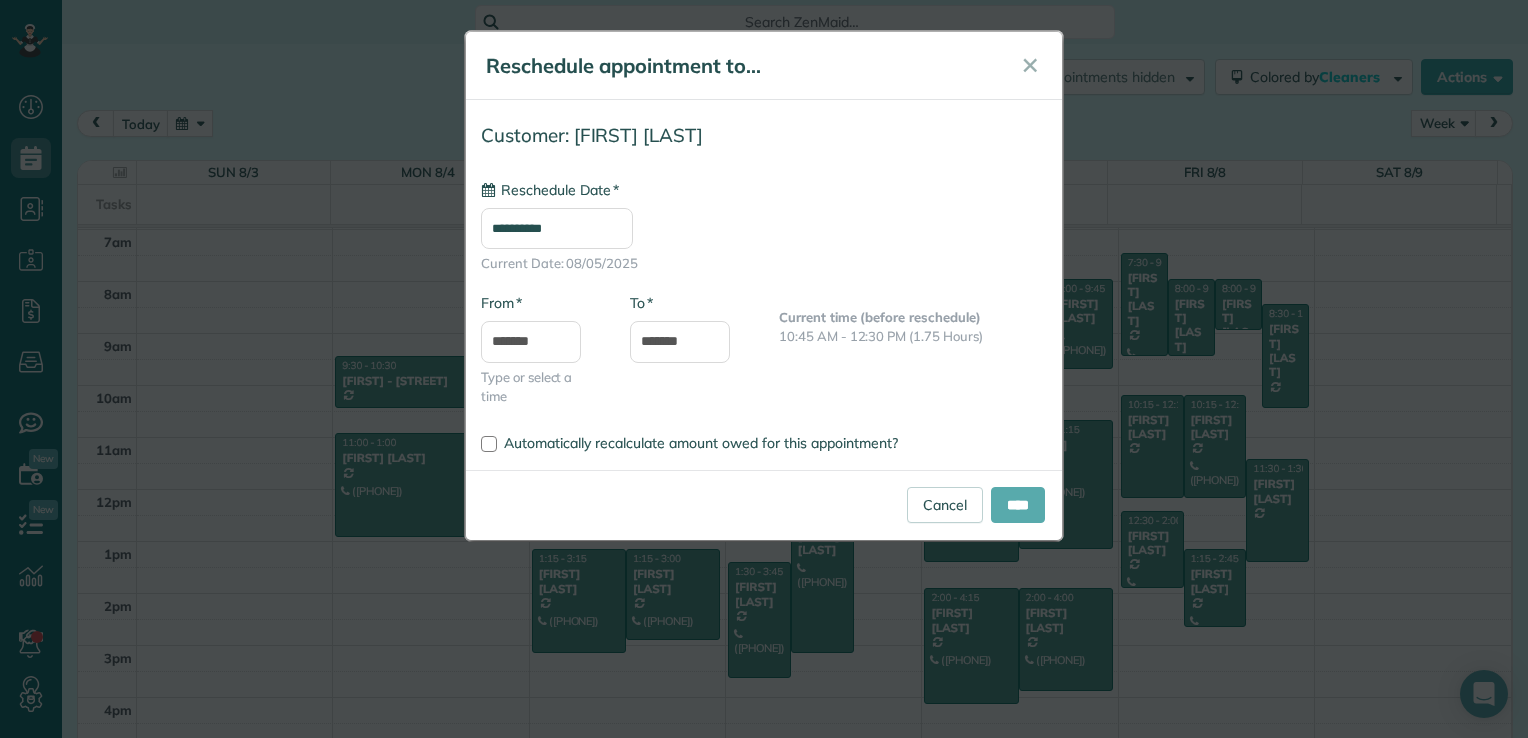 type on "**********" 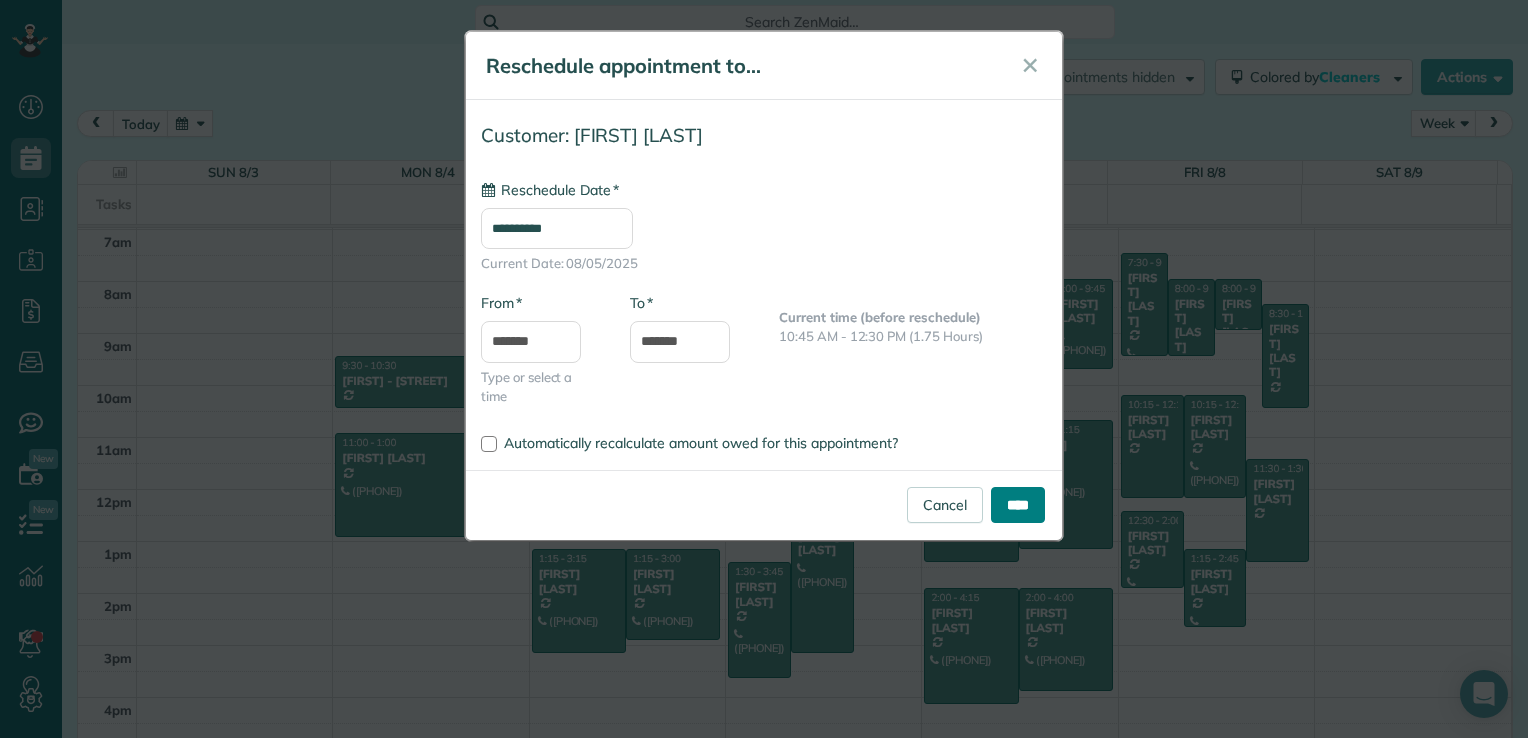 click on "****" at bounding box center [1018, 505] 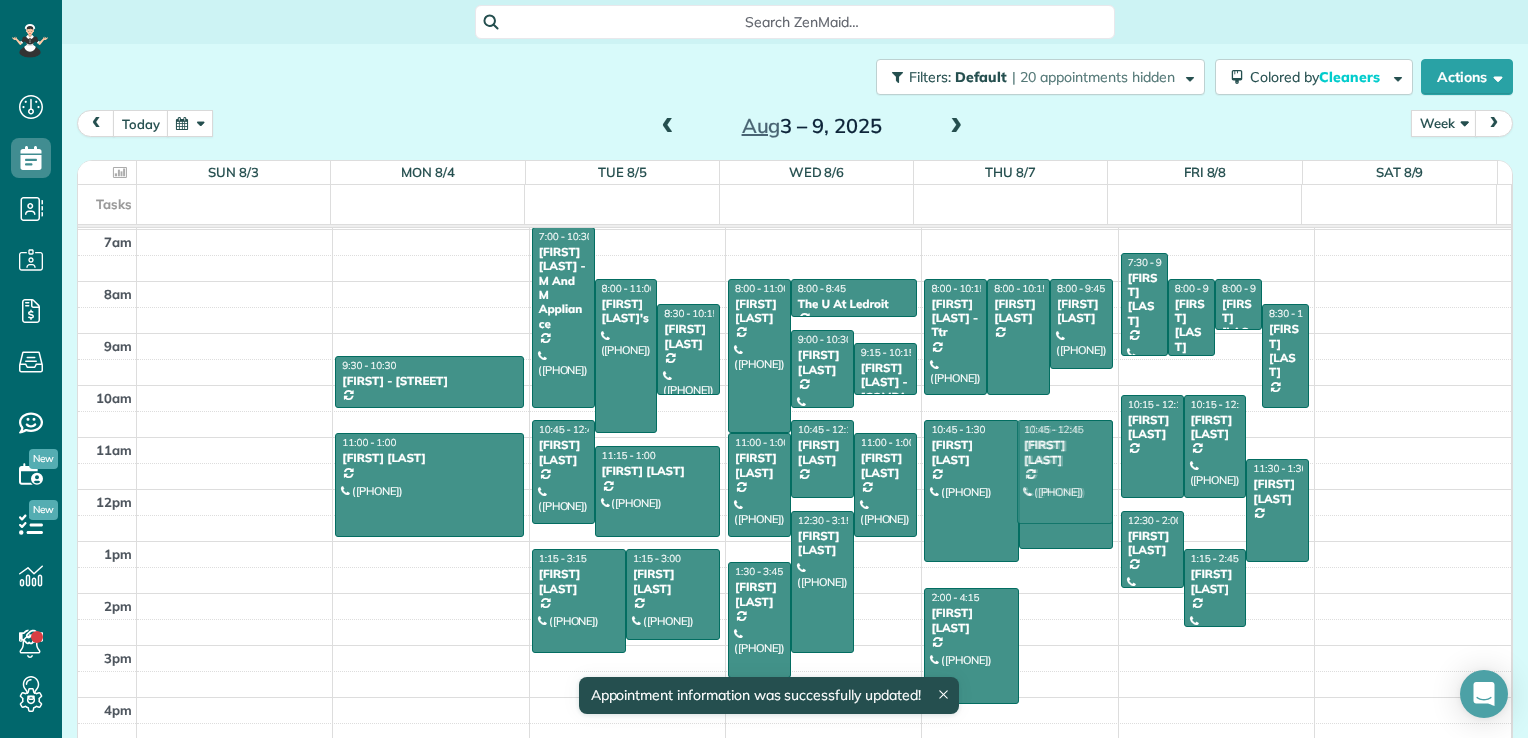 drag, startPoint x: 1032, startPoint y: 649, endPoint x: 1059, endPoint y: 462, distance: 188.93915 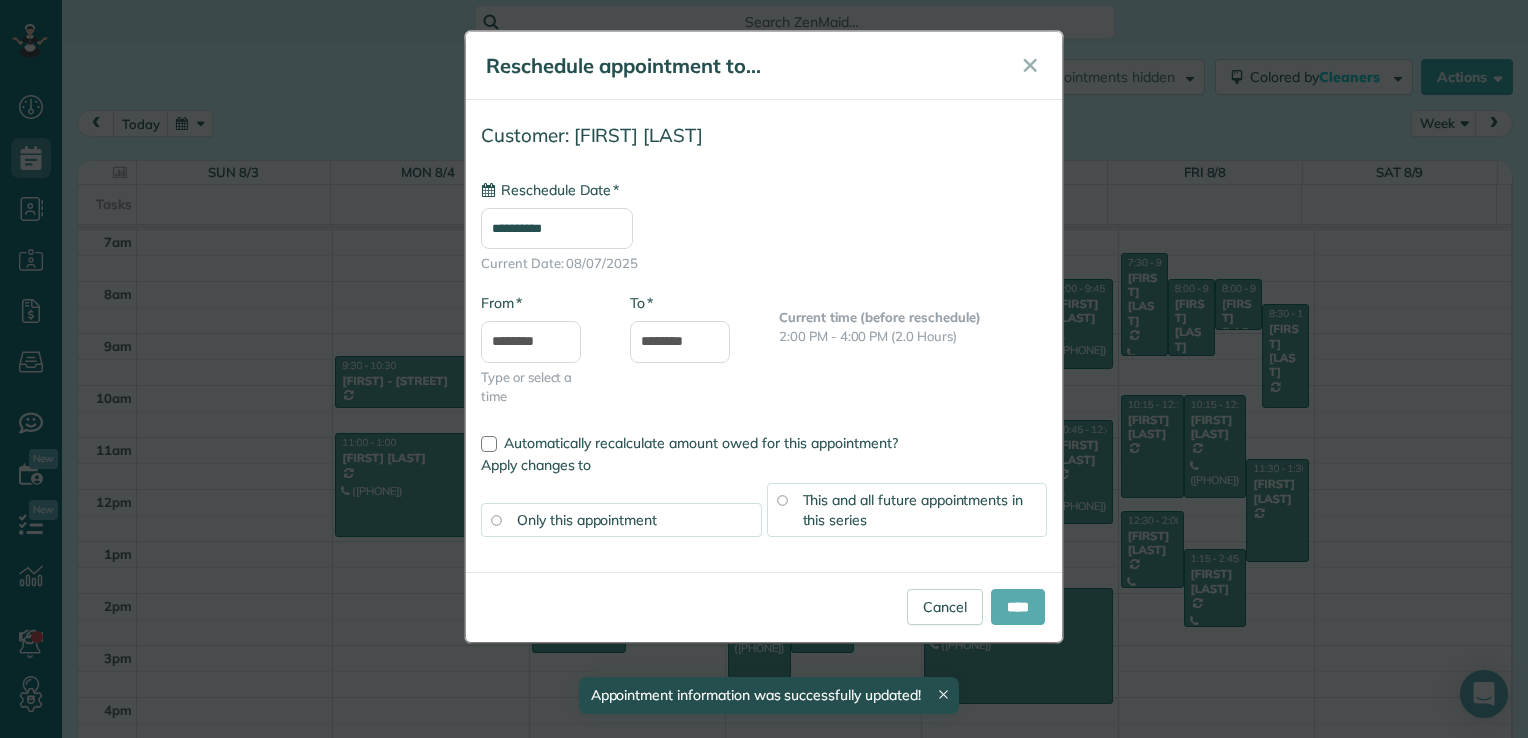 type on "**********" 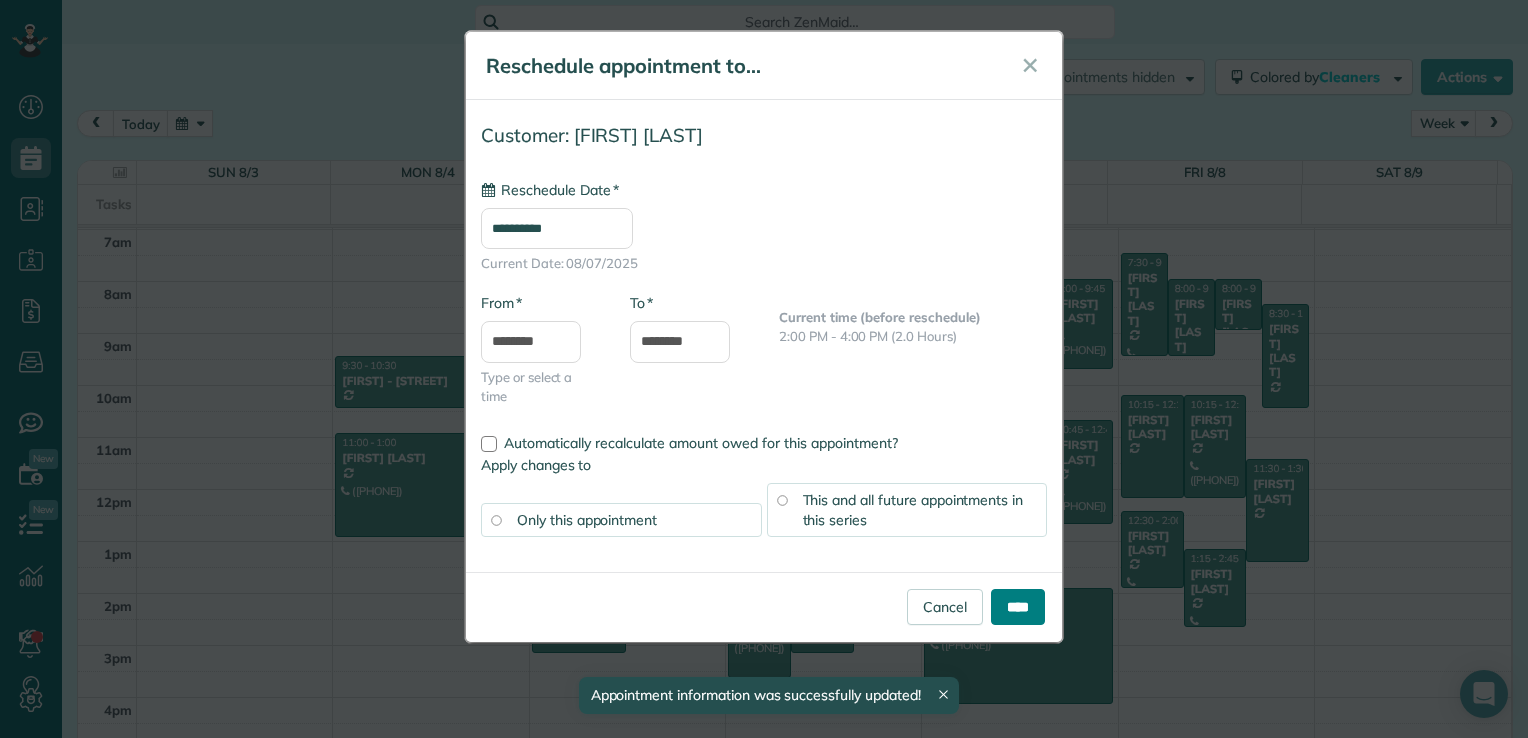 click on "****" at bounding box center [1018, 607] 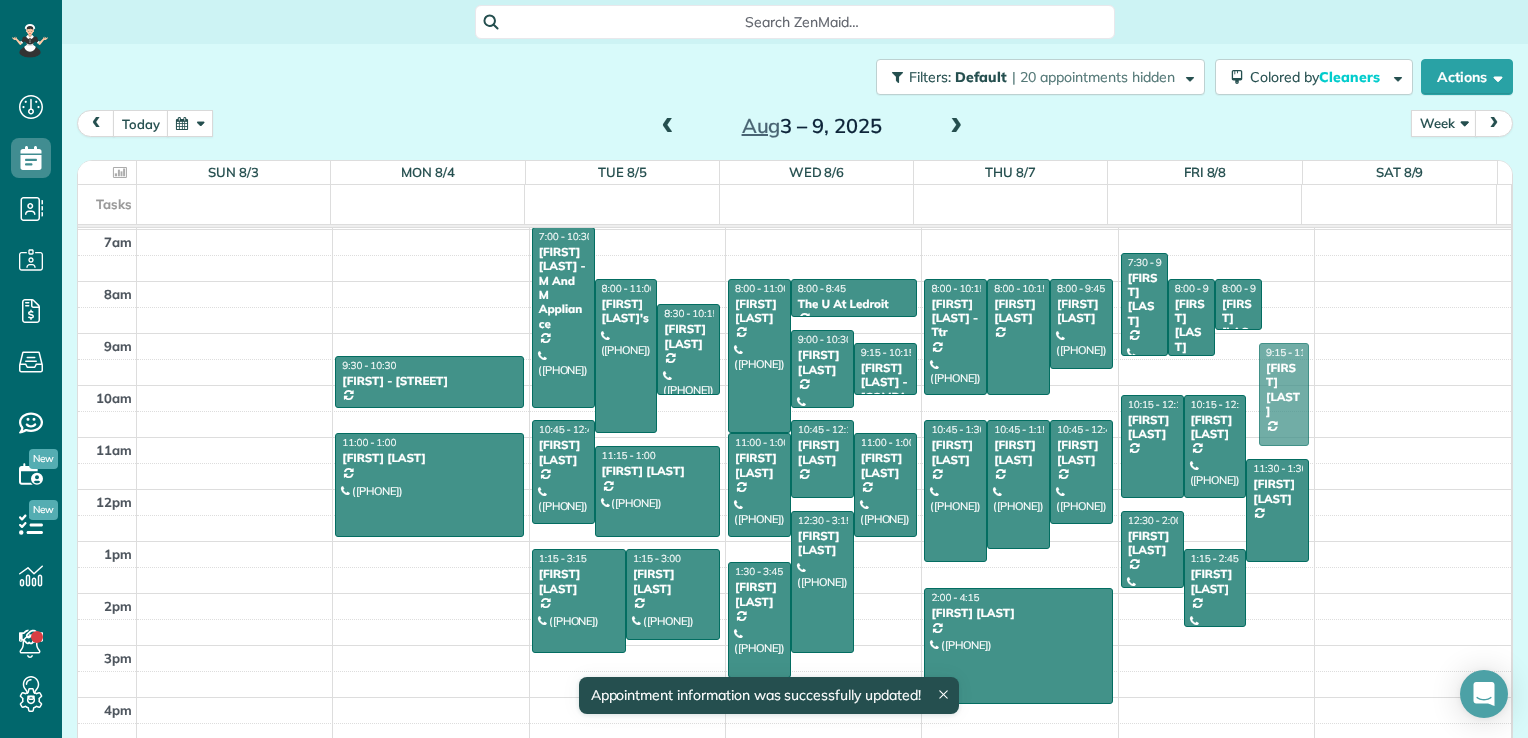 drag, startPoint x: 1269, startPoint y: 361, endPoint x: 1271, endPoint y: 374, distance: 13.152946 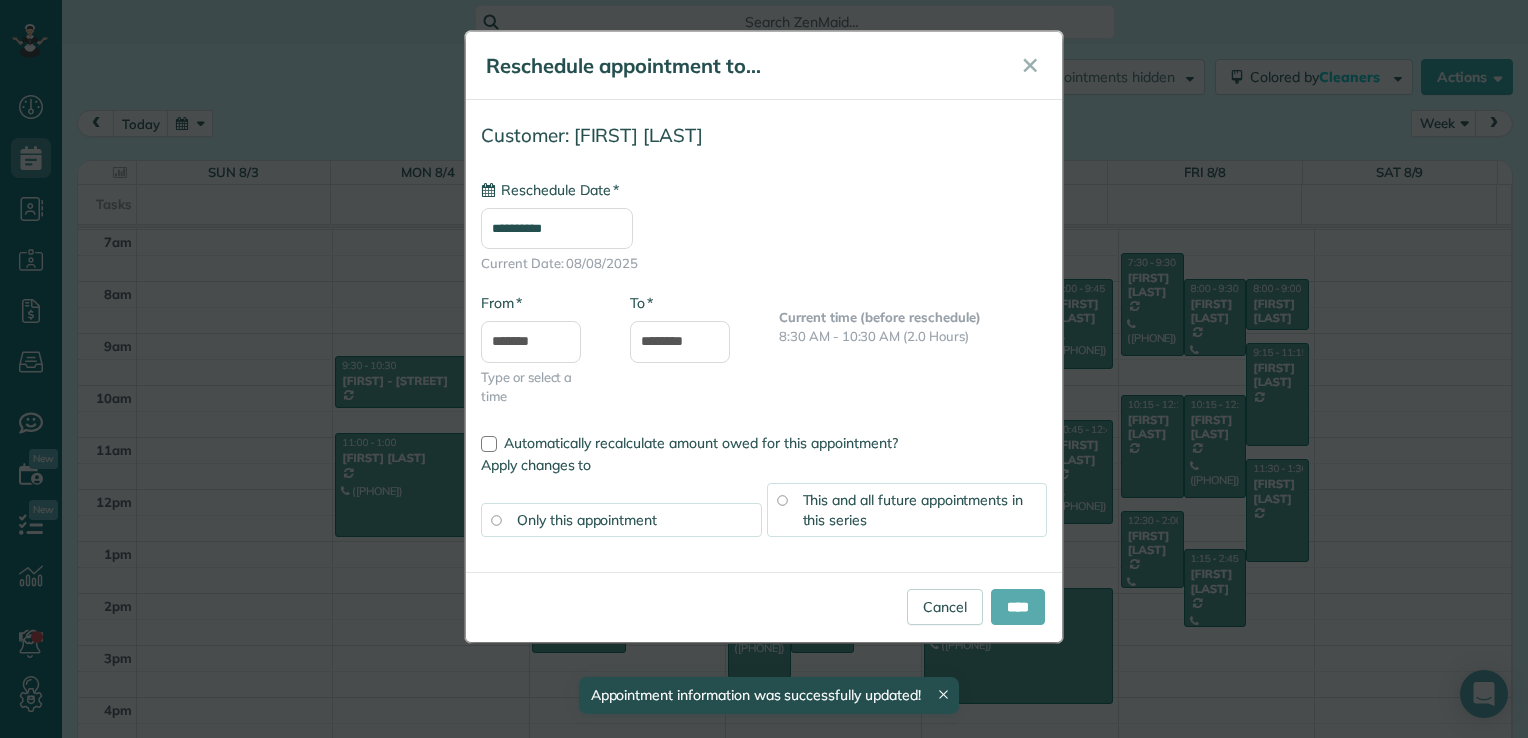type on "**********" 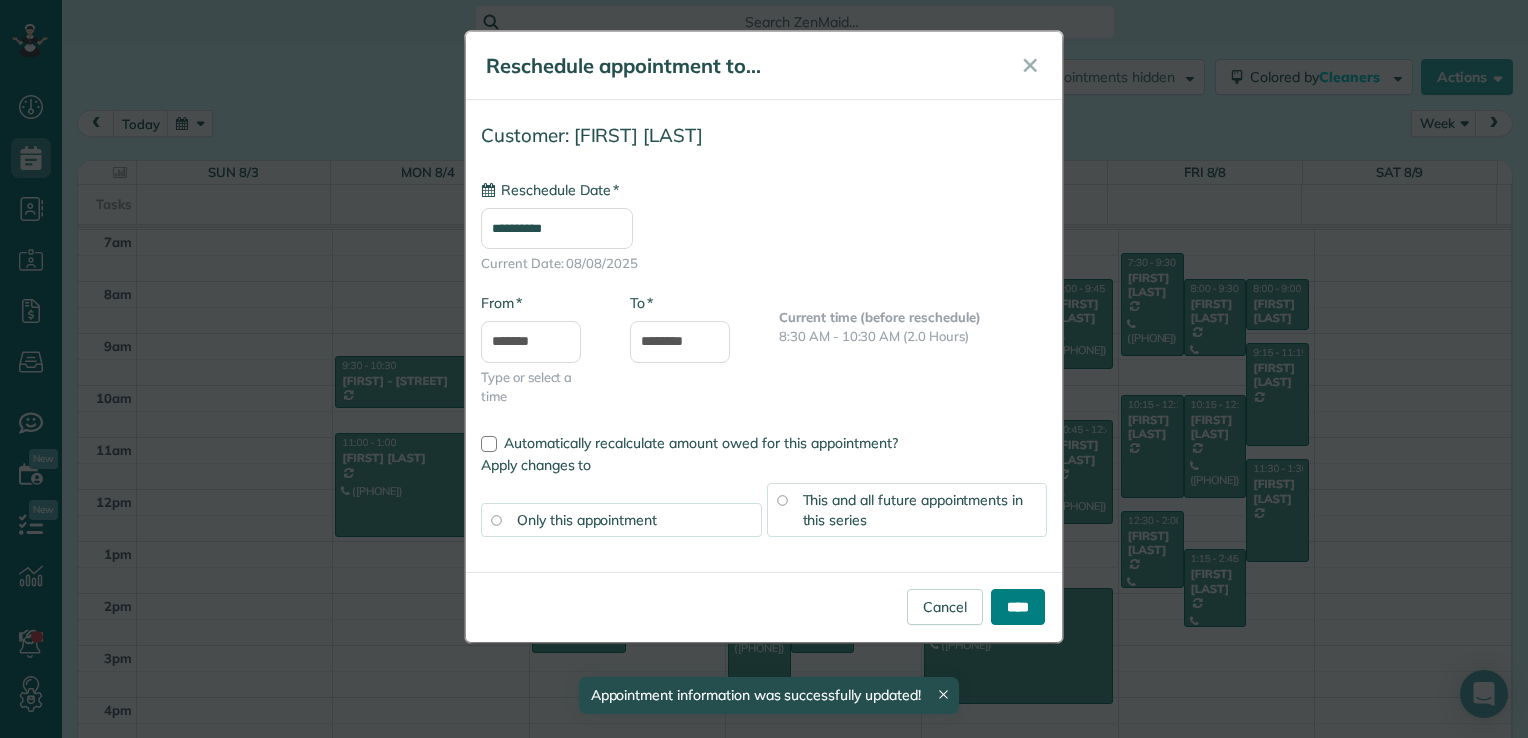 click on "****" at bounding box center [1018, 607] 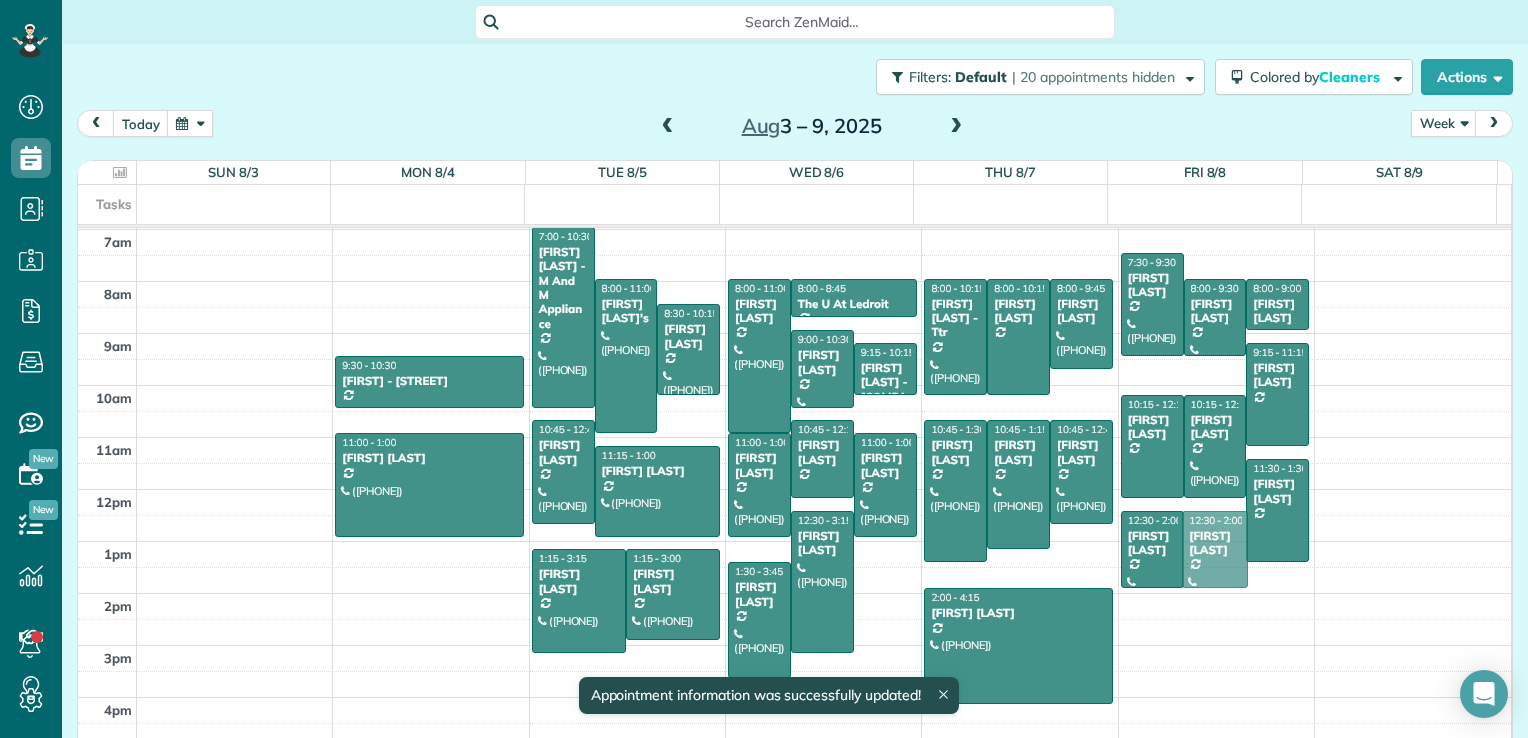 drag, startPoint x: 1186, startPoint y: 590, endPoint x: 1194, endPoint y: 553, distance: 37.85499 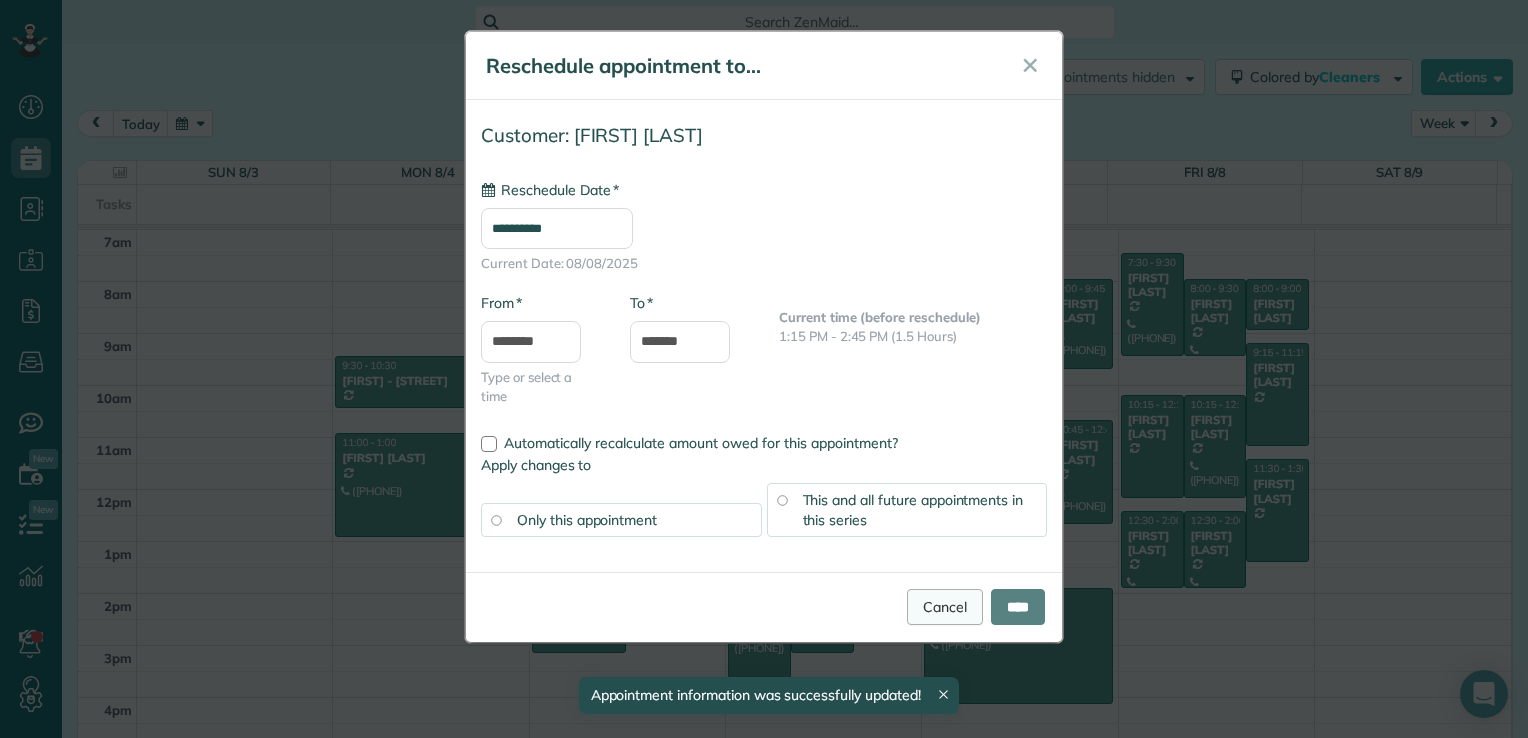 type on "**********" 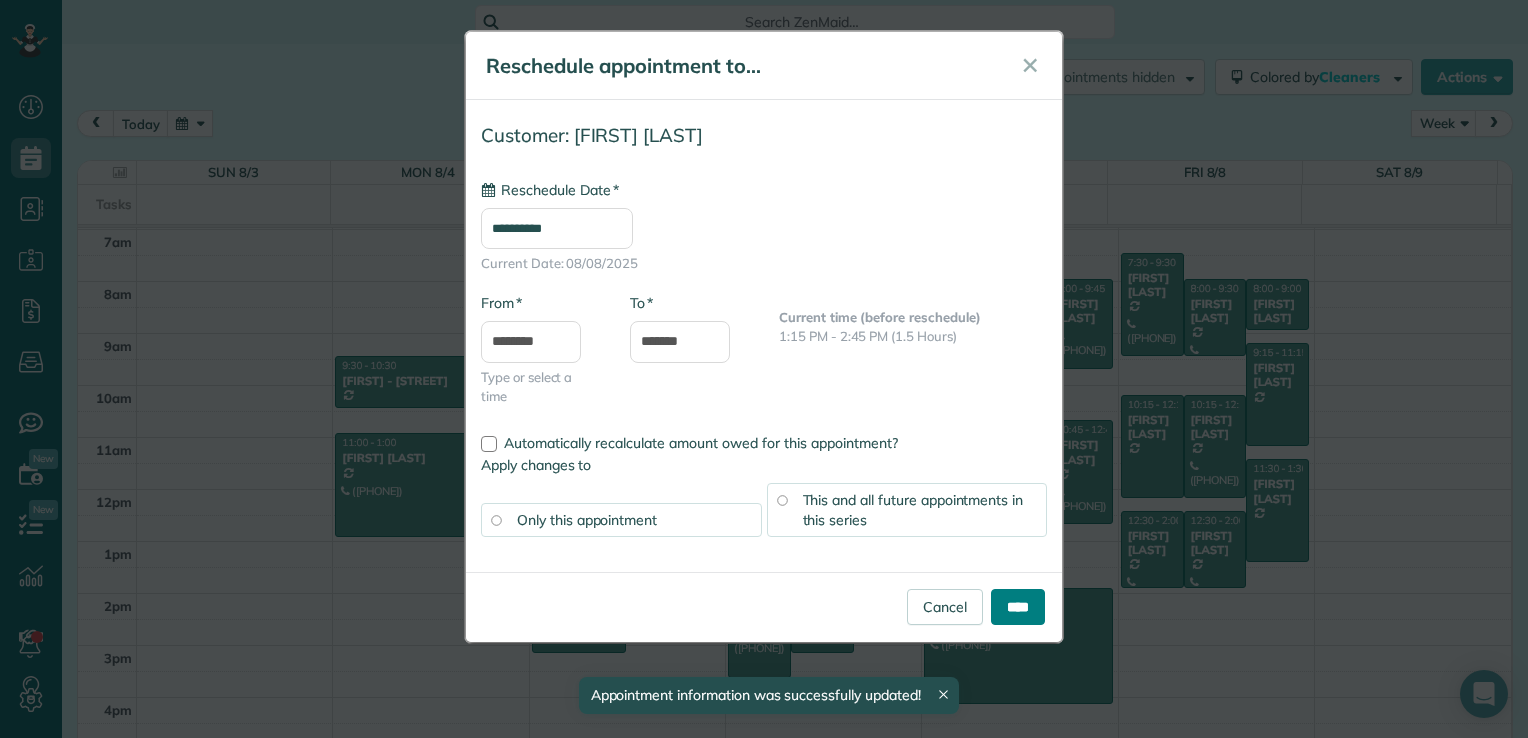 click on "****" at bounding box center [1018, 607] 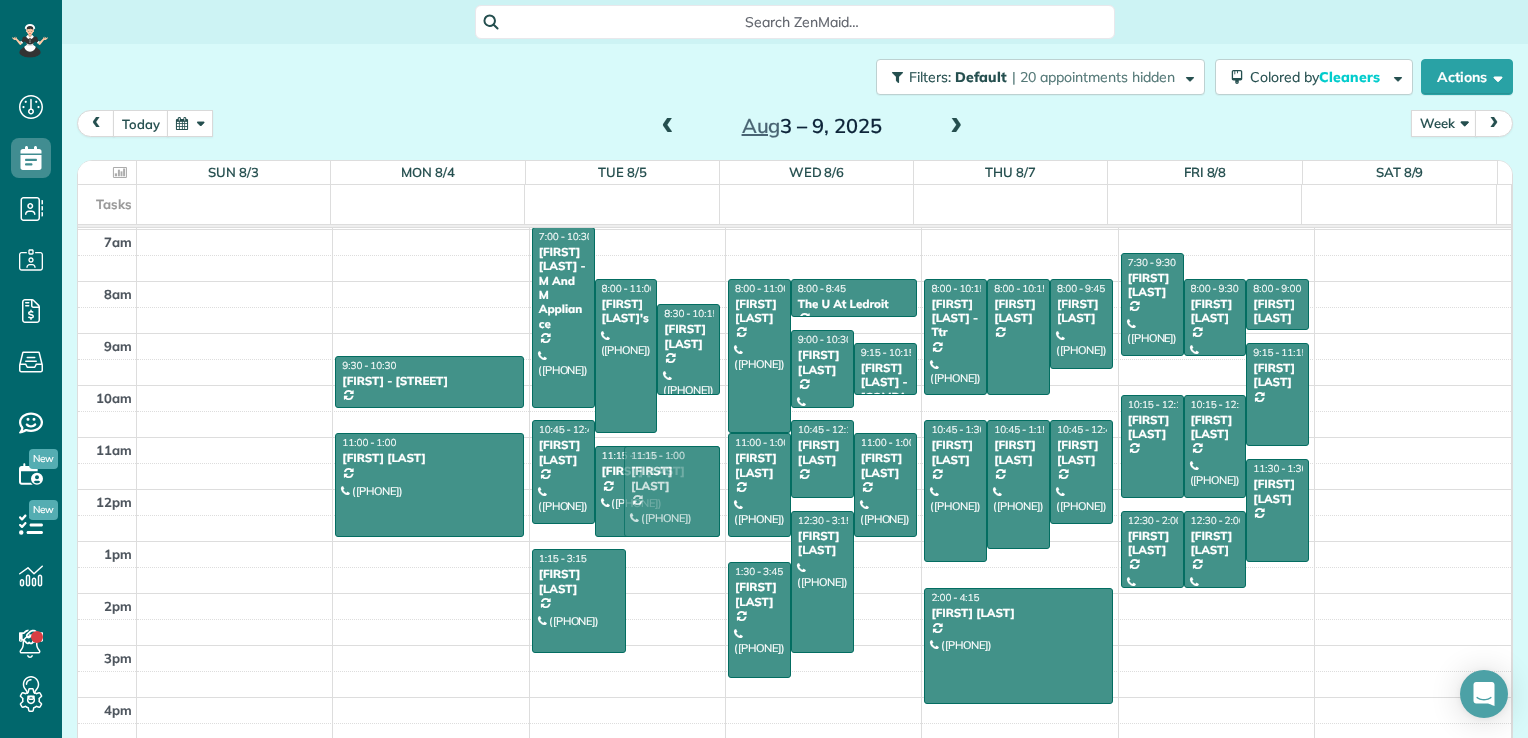 drag, startPoint x: 643, startPoint y: 596, endPoint x: 692, endPoint y: 490, distance: 116.777565 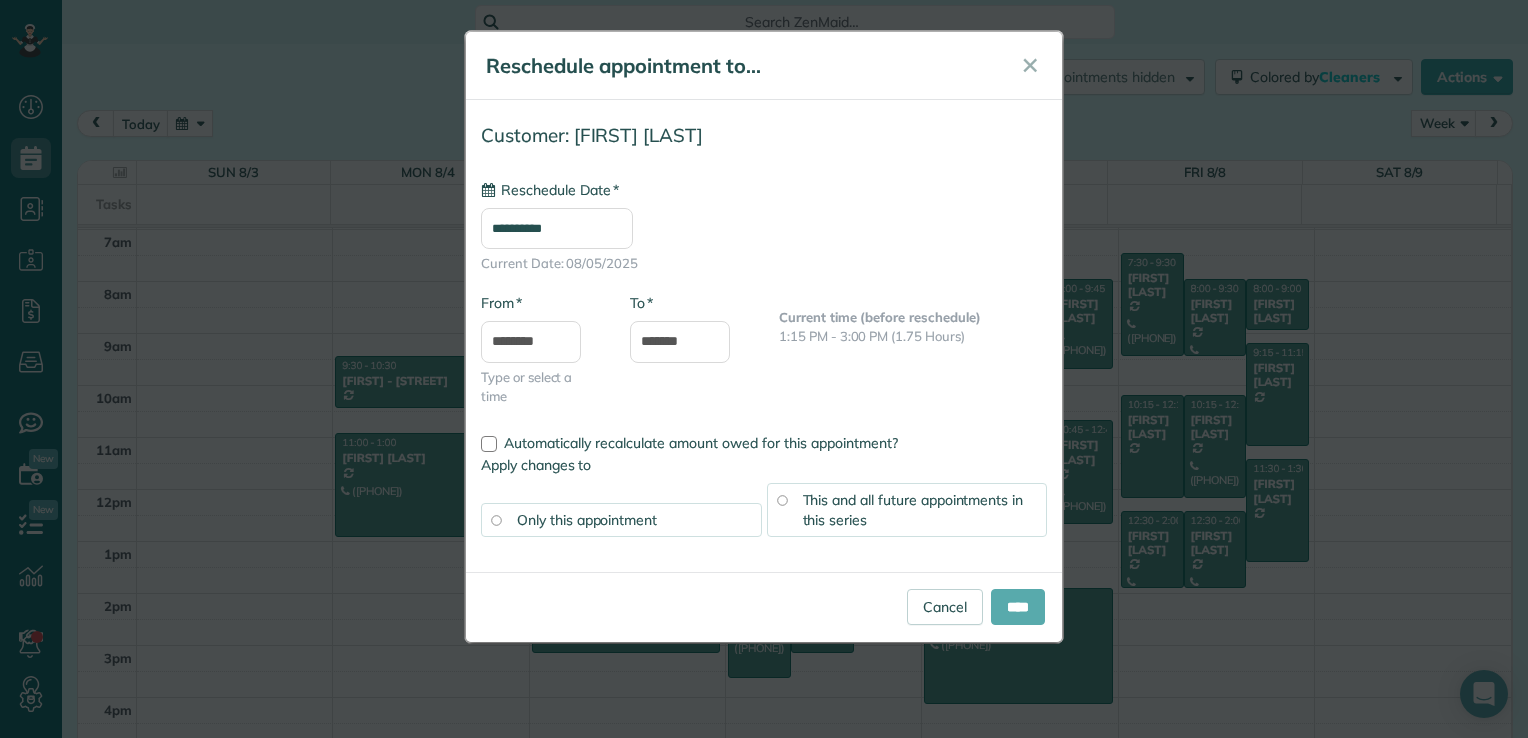 type on "**********" 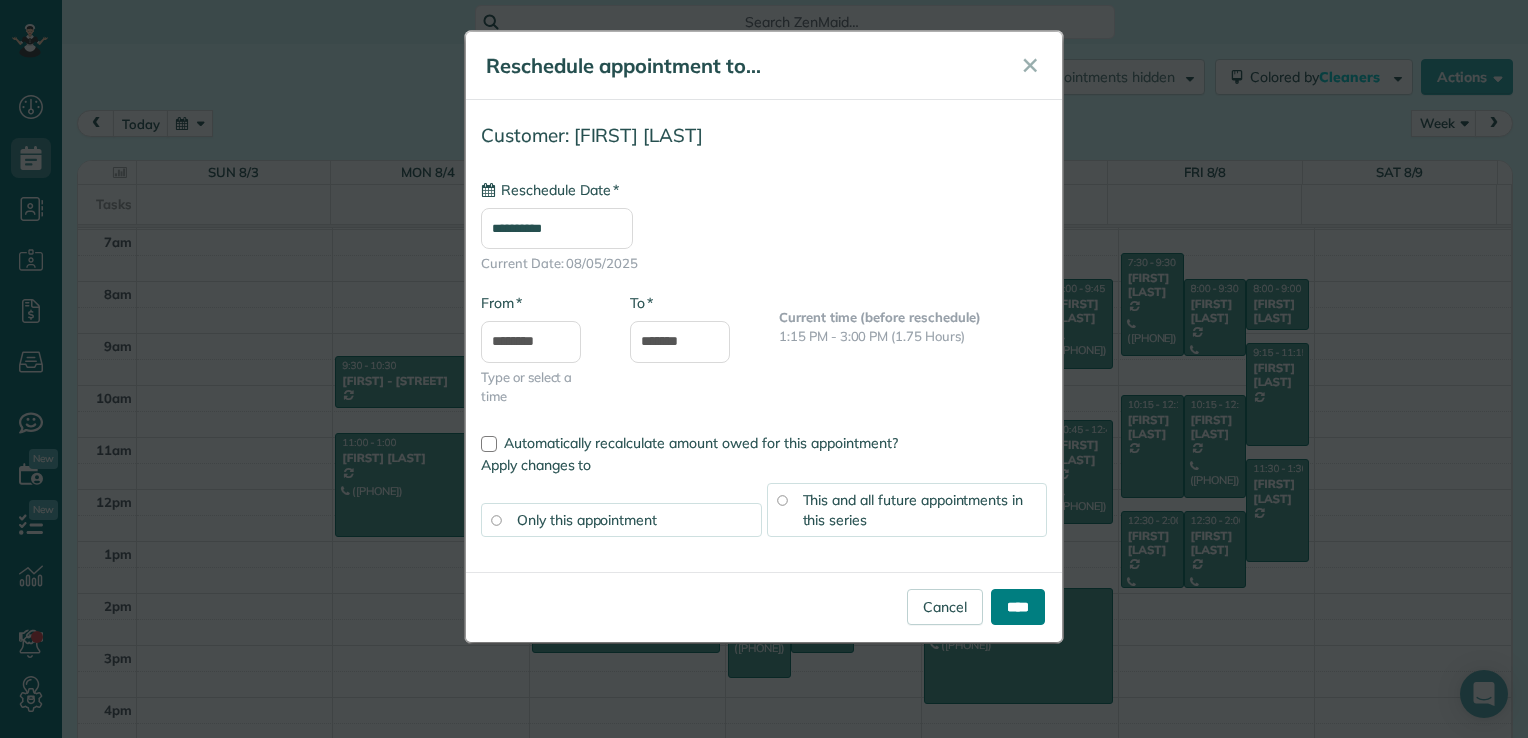 click on "****" at bounding box center [1018, 607] 